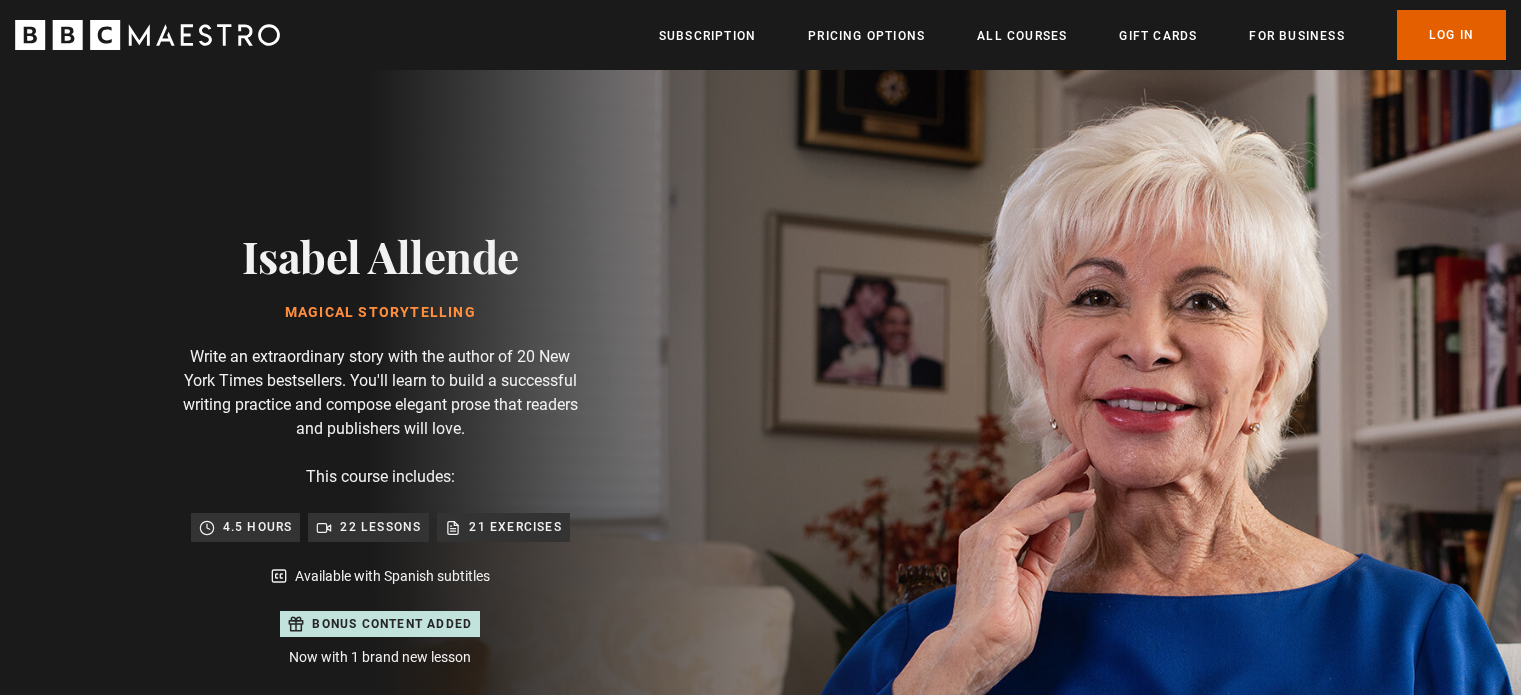 scroll, scrollTop: 0, scrollLeft: 0, axis: both 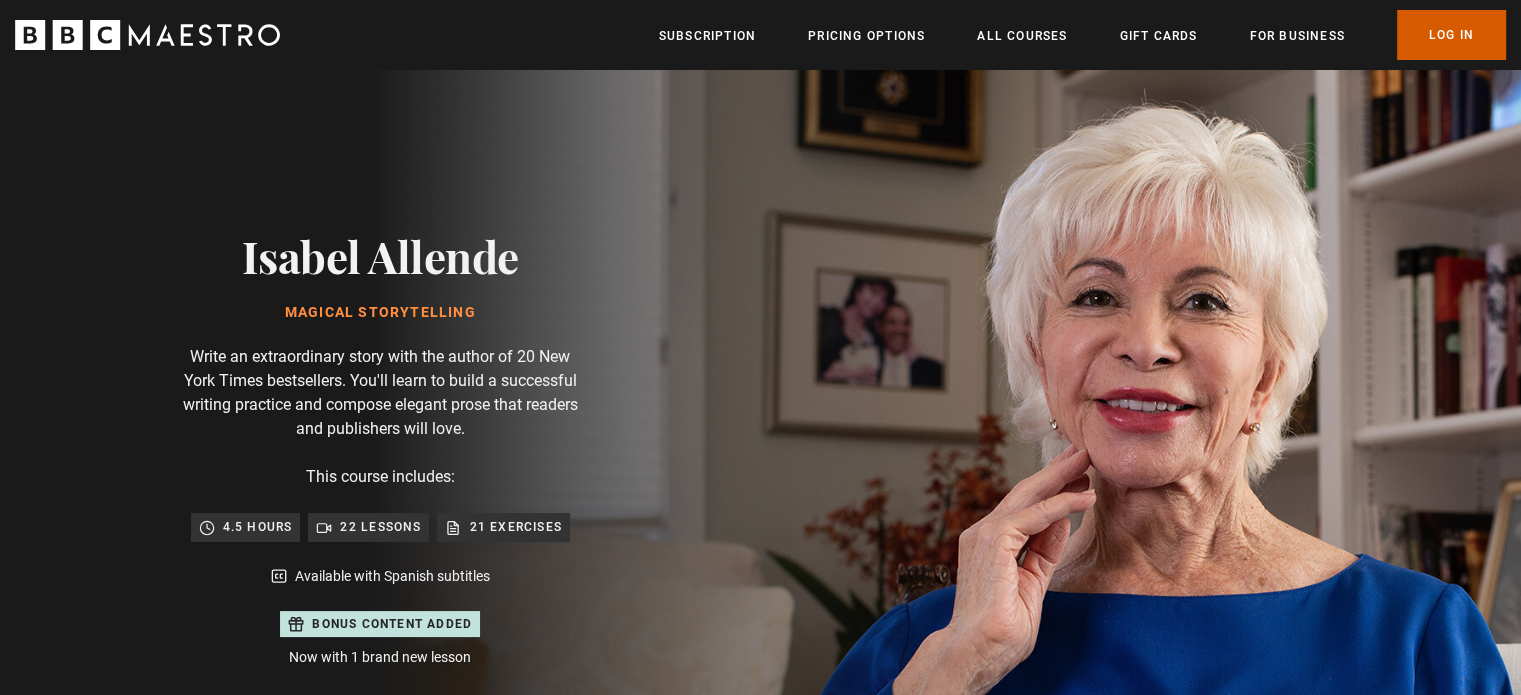 click on "Log In" at bounding box center (1451, 35) 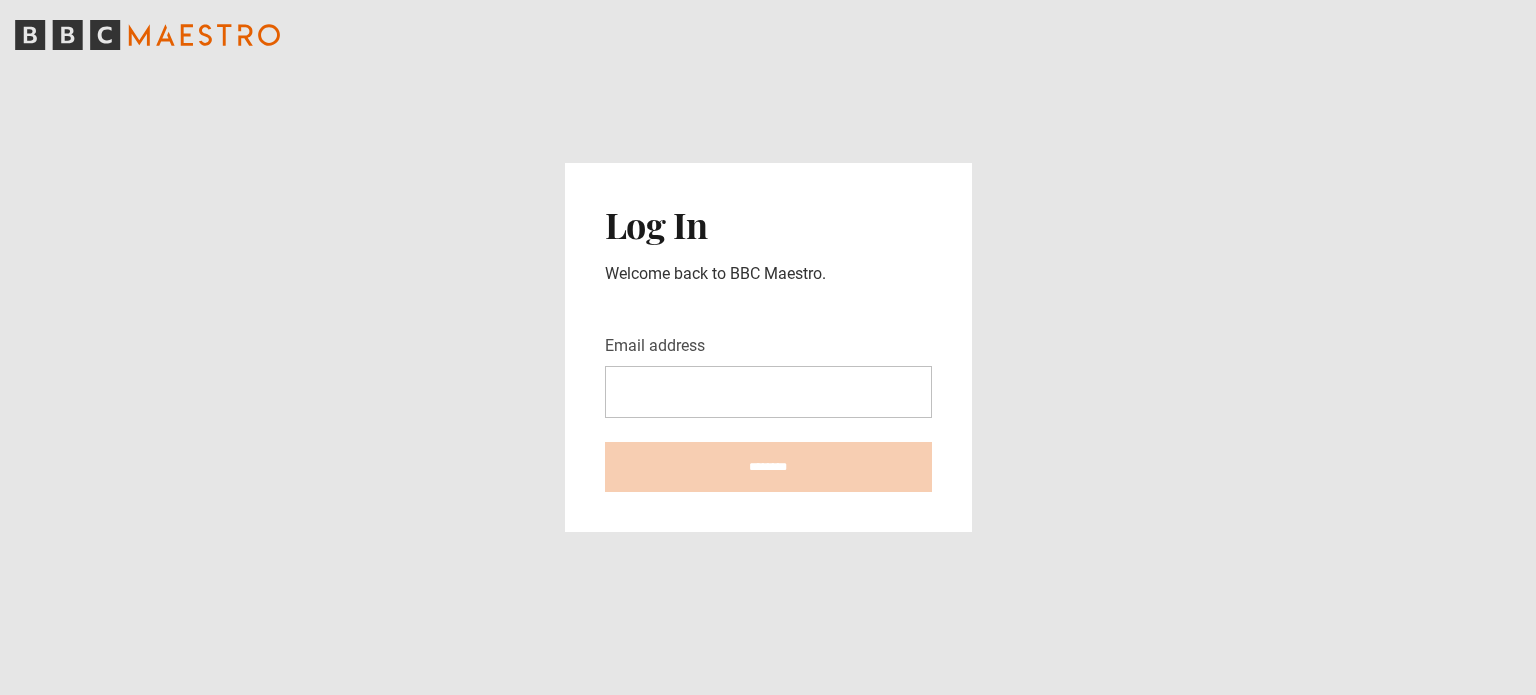scroll, scrollTop: 0, scrollLeft: 0, axis: both 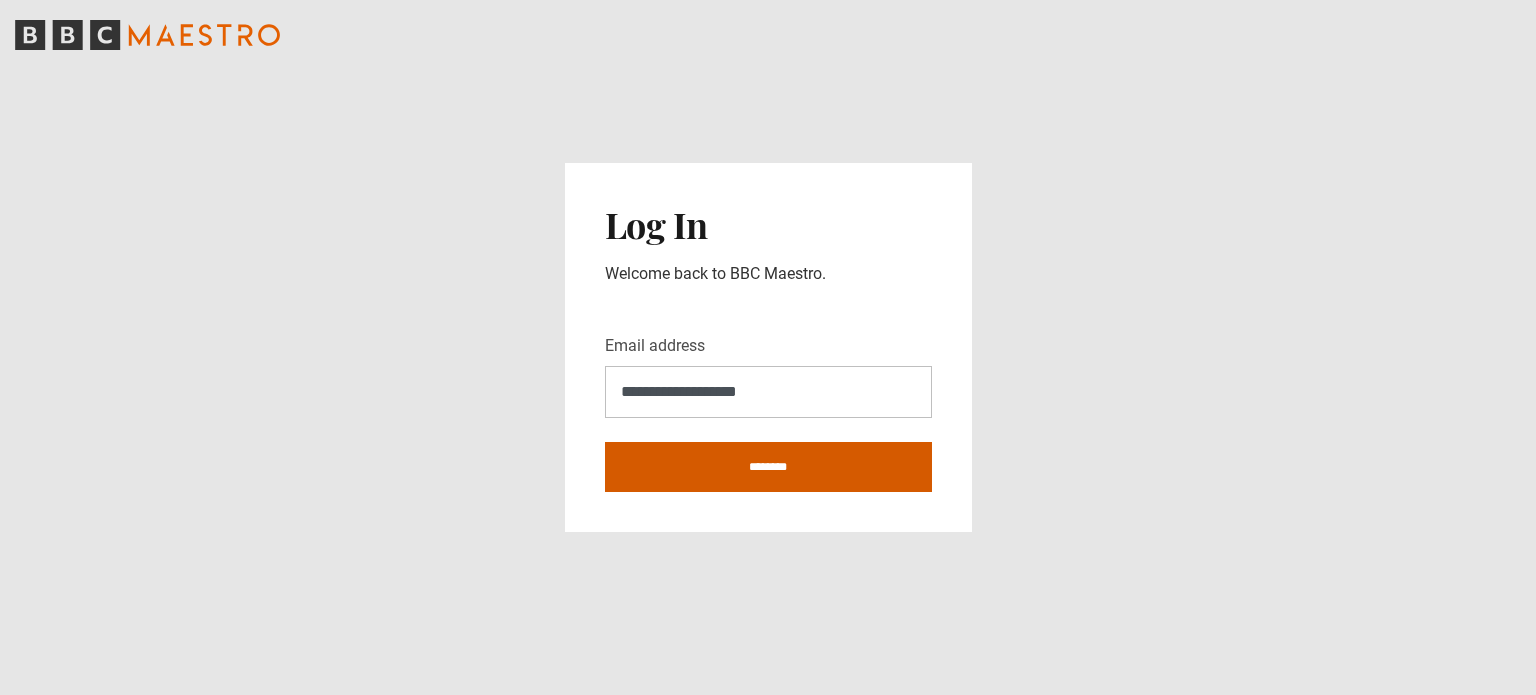 click on "********" at bounding box center (768, 467) 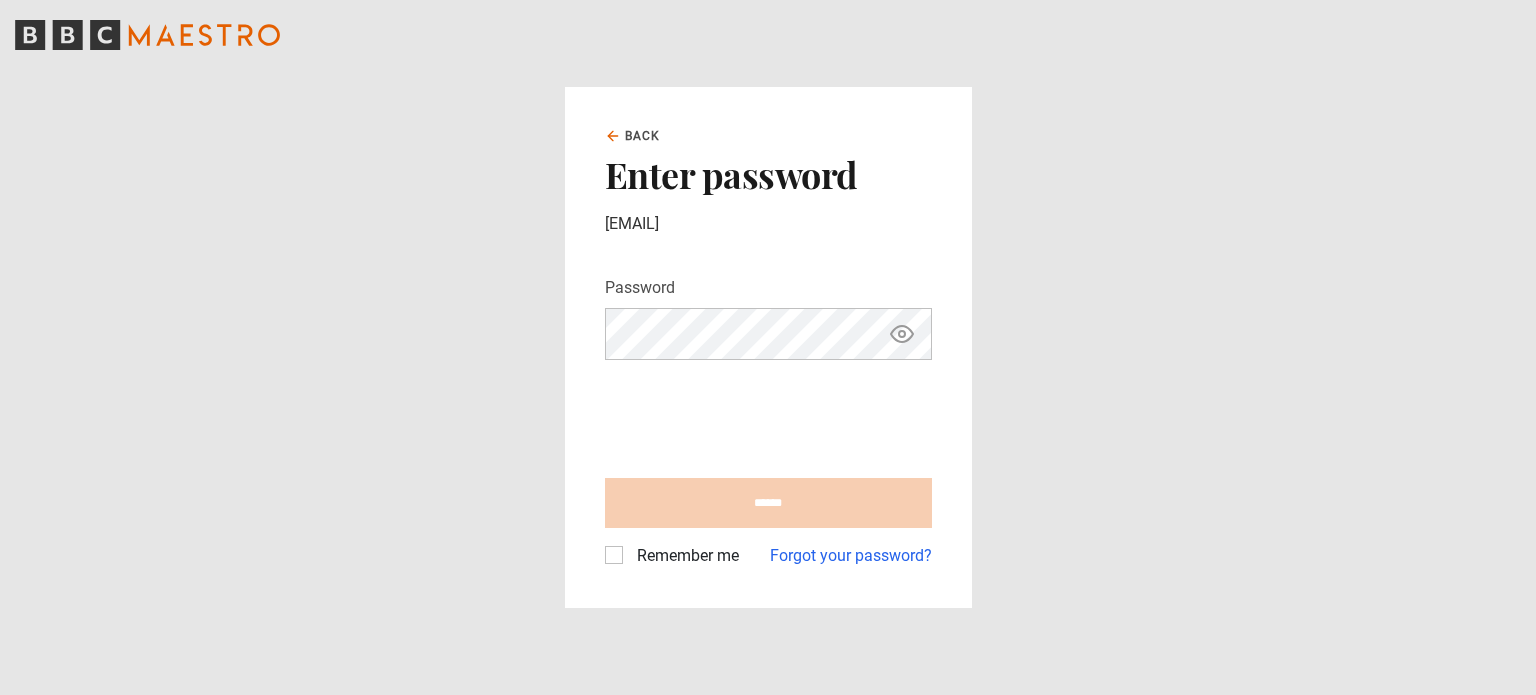 scroll, scrollTop: 0, scrollLeft: 0, axis: both 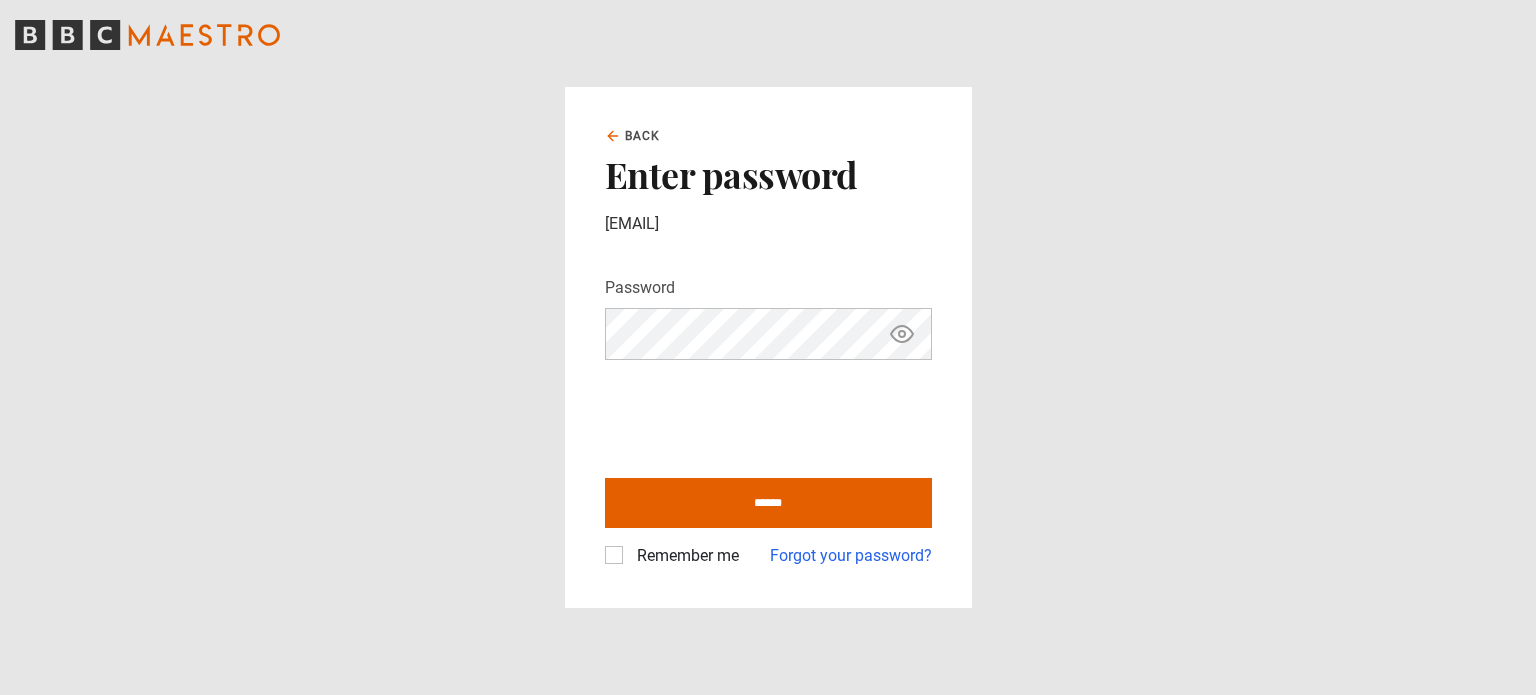 click on "Remember me" at bounding box center [684, 556] 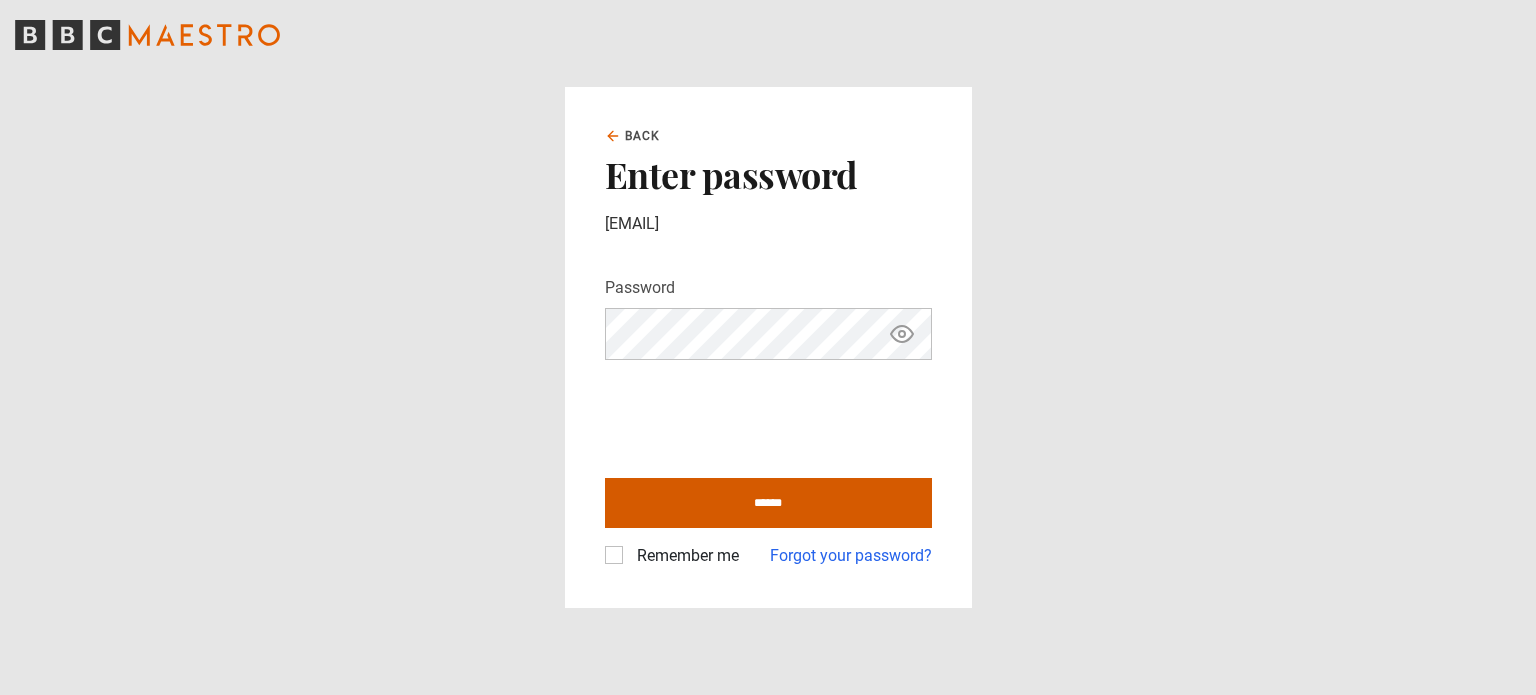 click on "******" at bounding box center [768, 503] 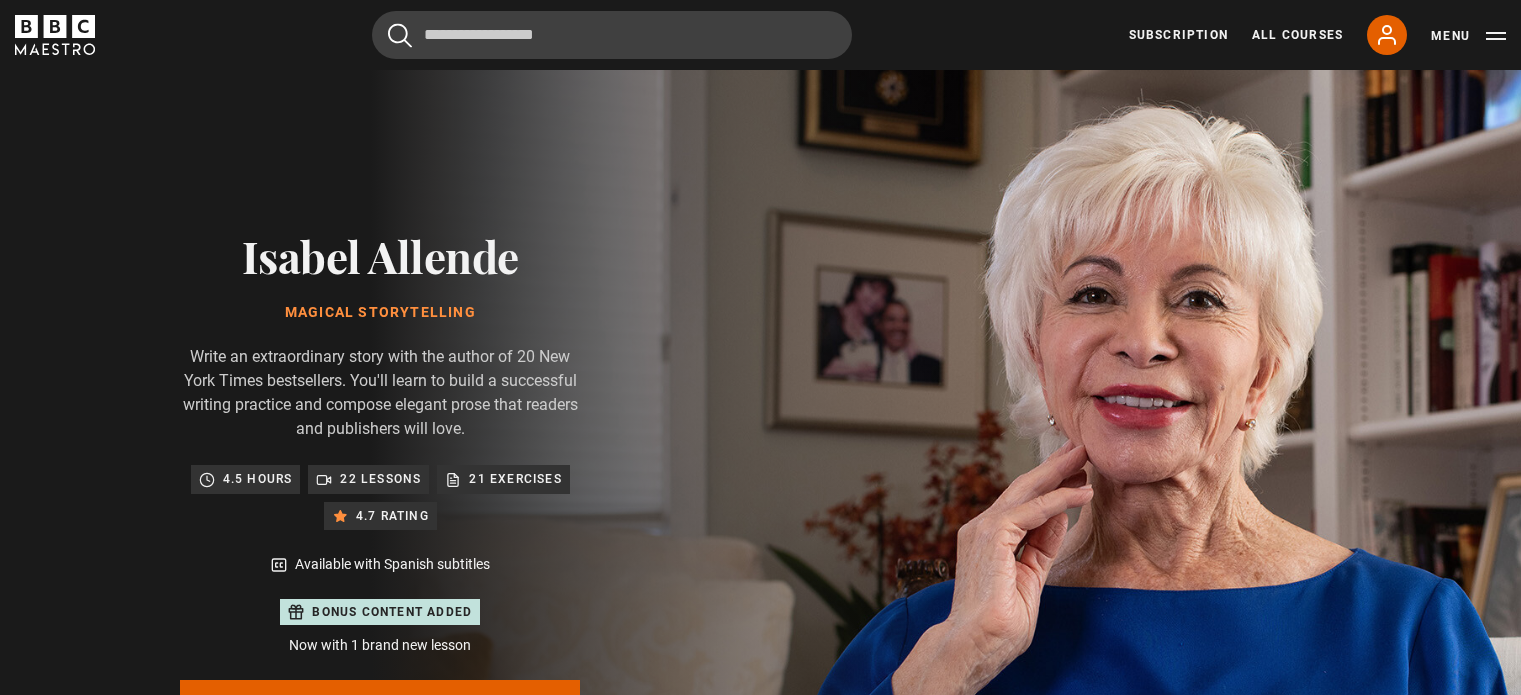 scroll, scrollTop: 977, scrollLeft: 0, axis: vertical 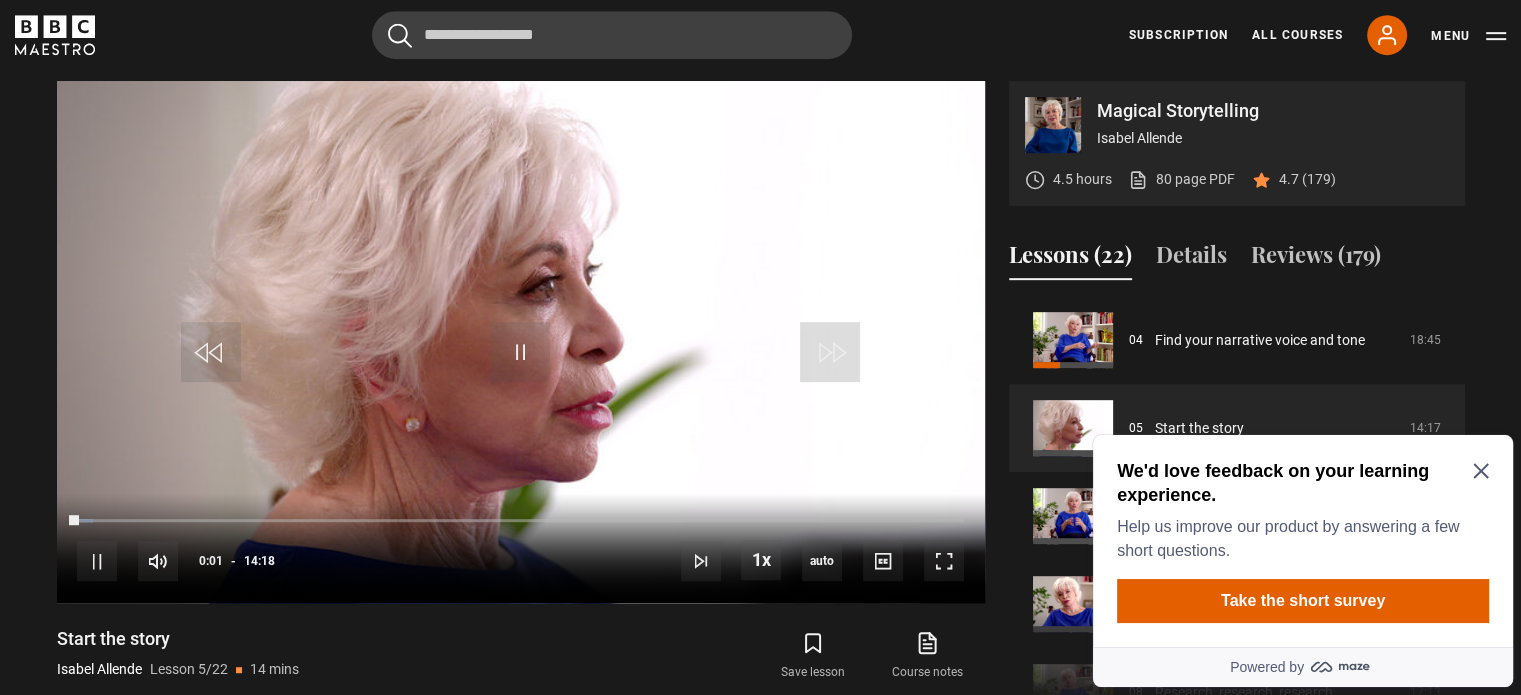 click 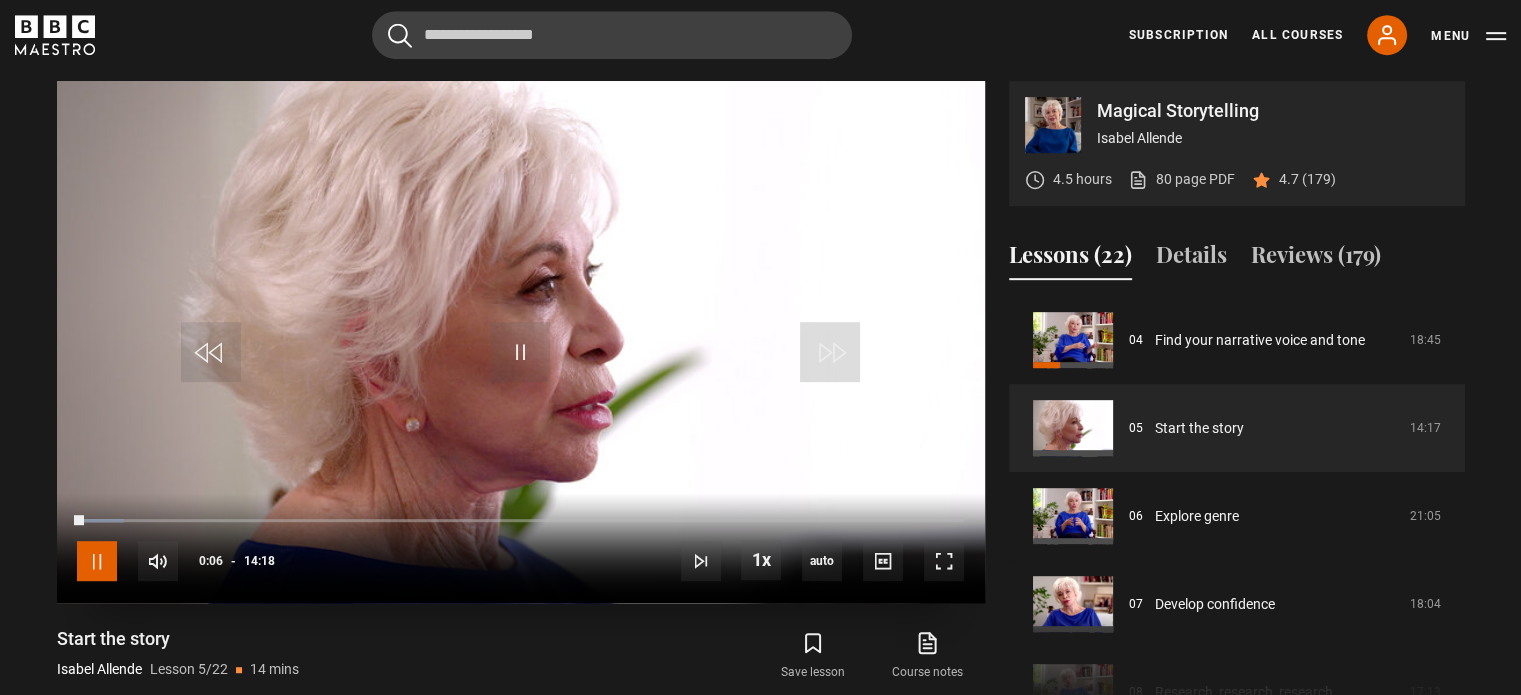 click at bounding box center (97, 561) 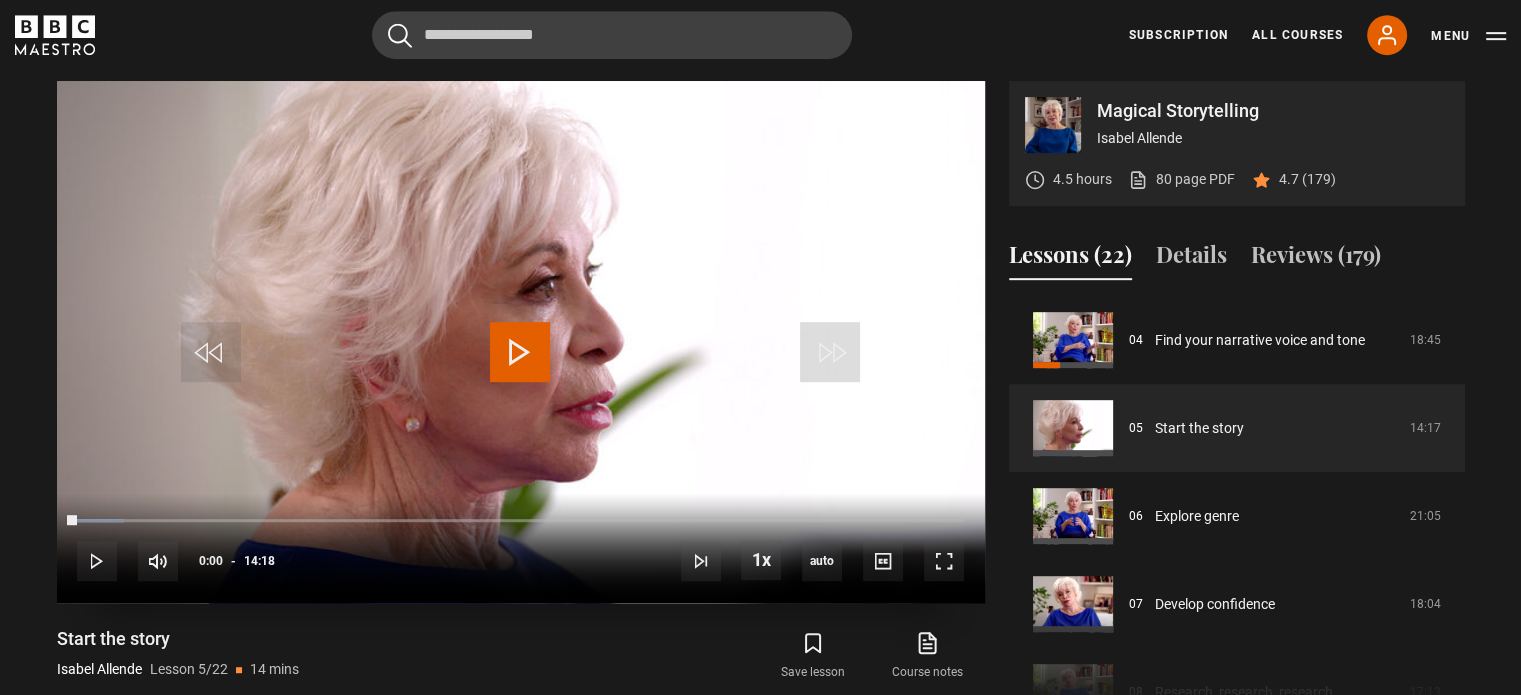 drag, startPoint x: 78, startPoint y: 523, endPoint x: 61, endPoint y: 521, distance: 17.117243 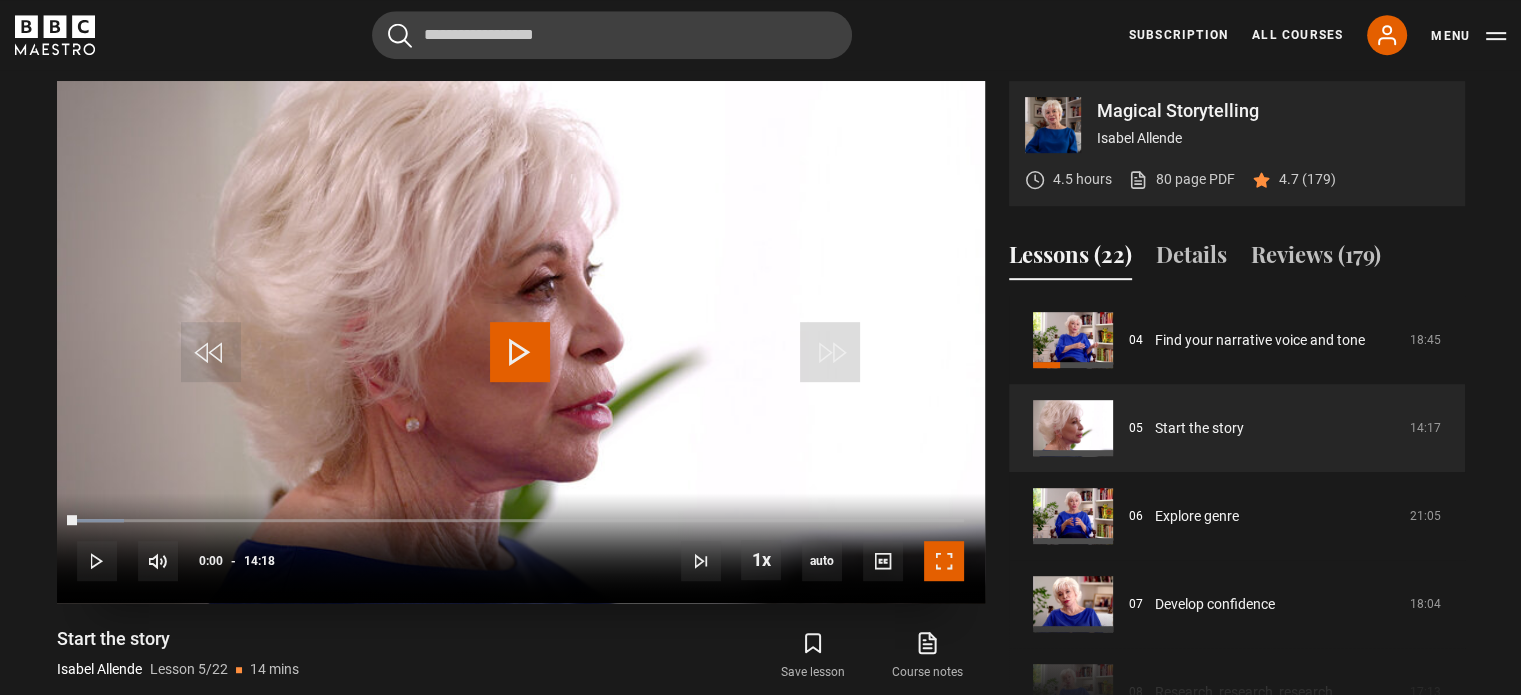 click at bounding box center [944, 561] 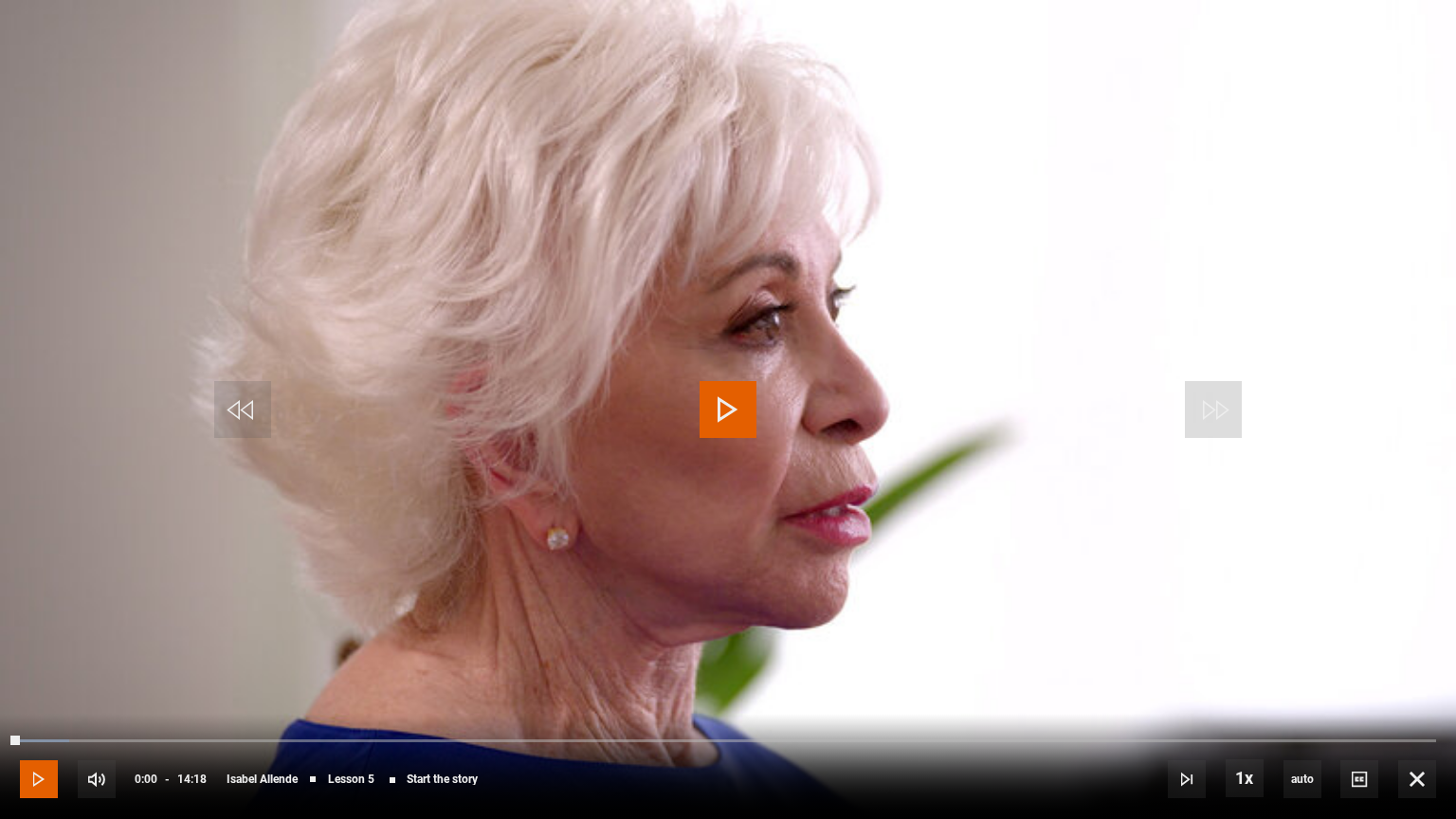 drag, startPoint x: 26, startPoint y: 791, endPoint x: 89, endPoint y: 776, distance: 64.7611 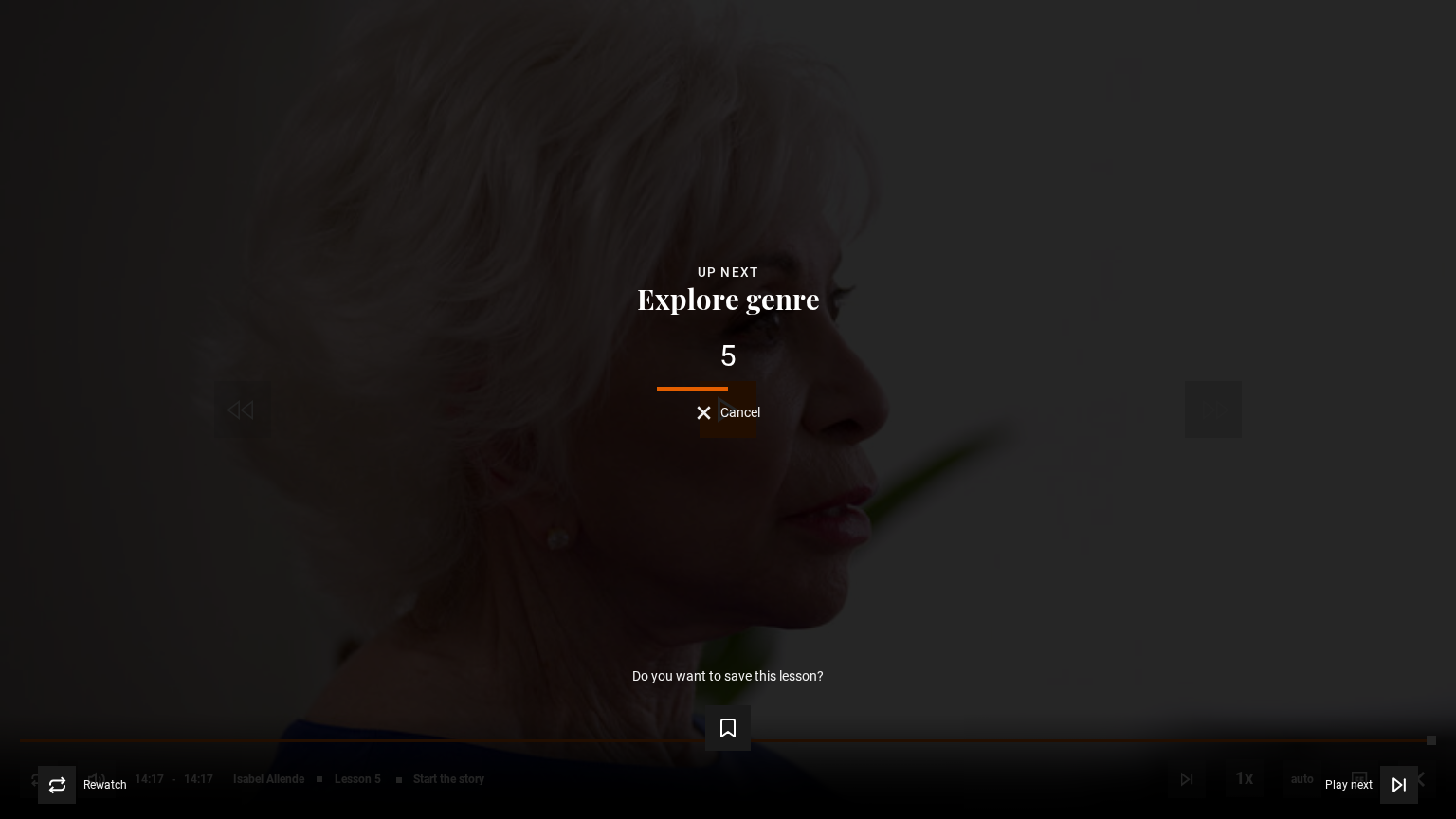 click on "Lesson Completed
Up next
Explore genre
5
Cancel
Do you want to save this lesson?
Save lesson
Rewatch
Rewatch
Play next
Play next" at bounding box center (728, 410) 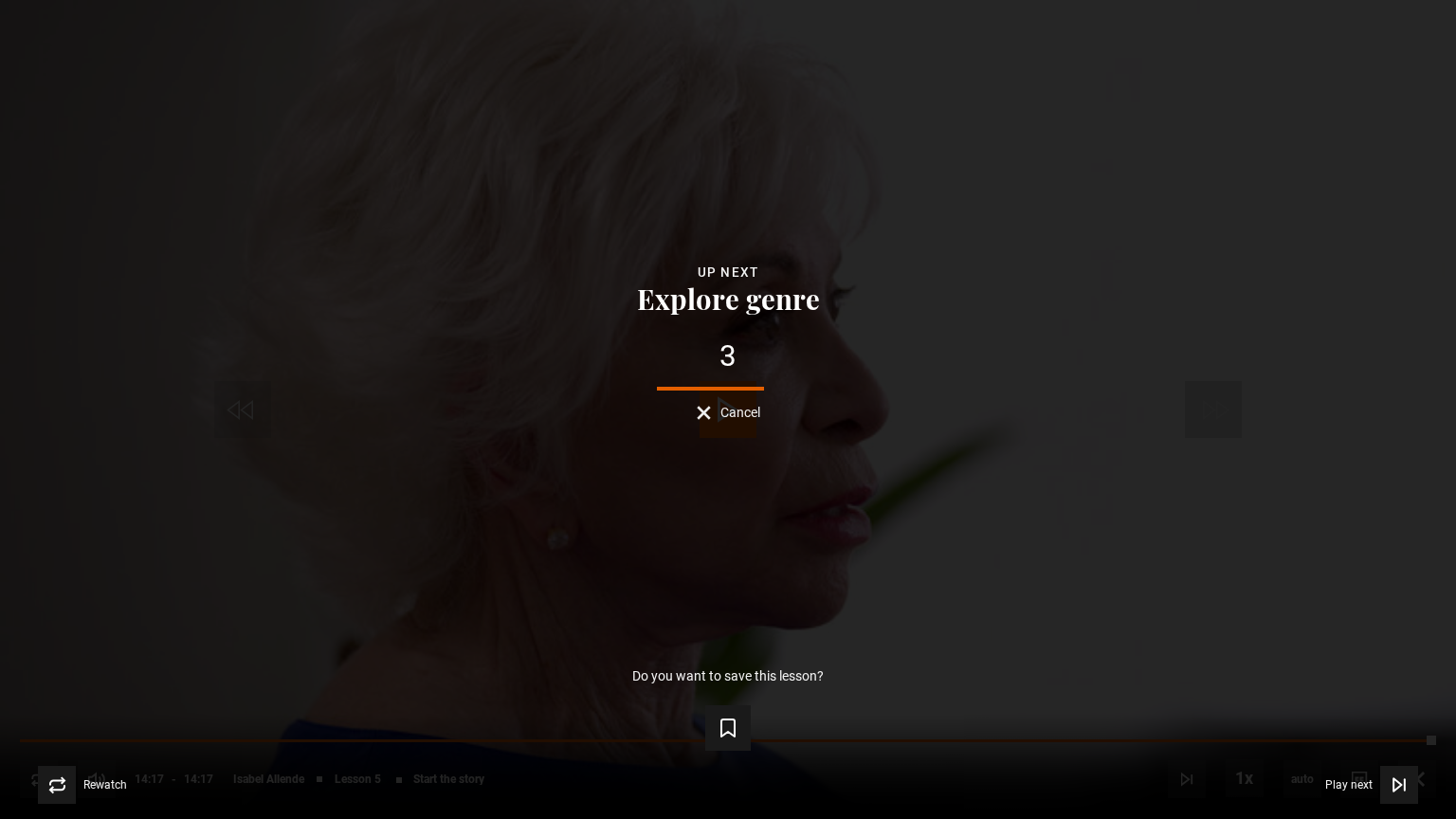 click on "Lesson Completed
Up next
Explore genre
3
Cancel
Do you want to save this lesson?
Save lesson
Rewatch
Rewatch
Play next
Play next" at bounding box center (728, 410) 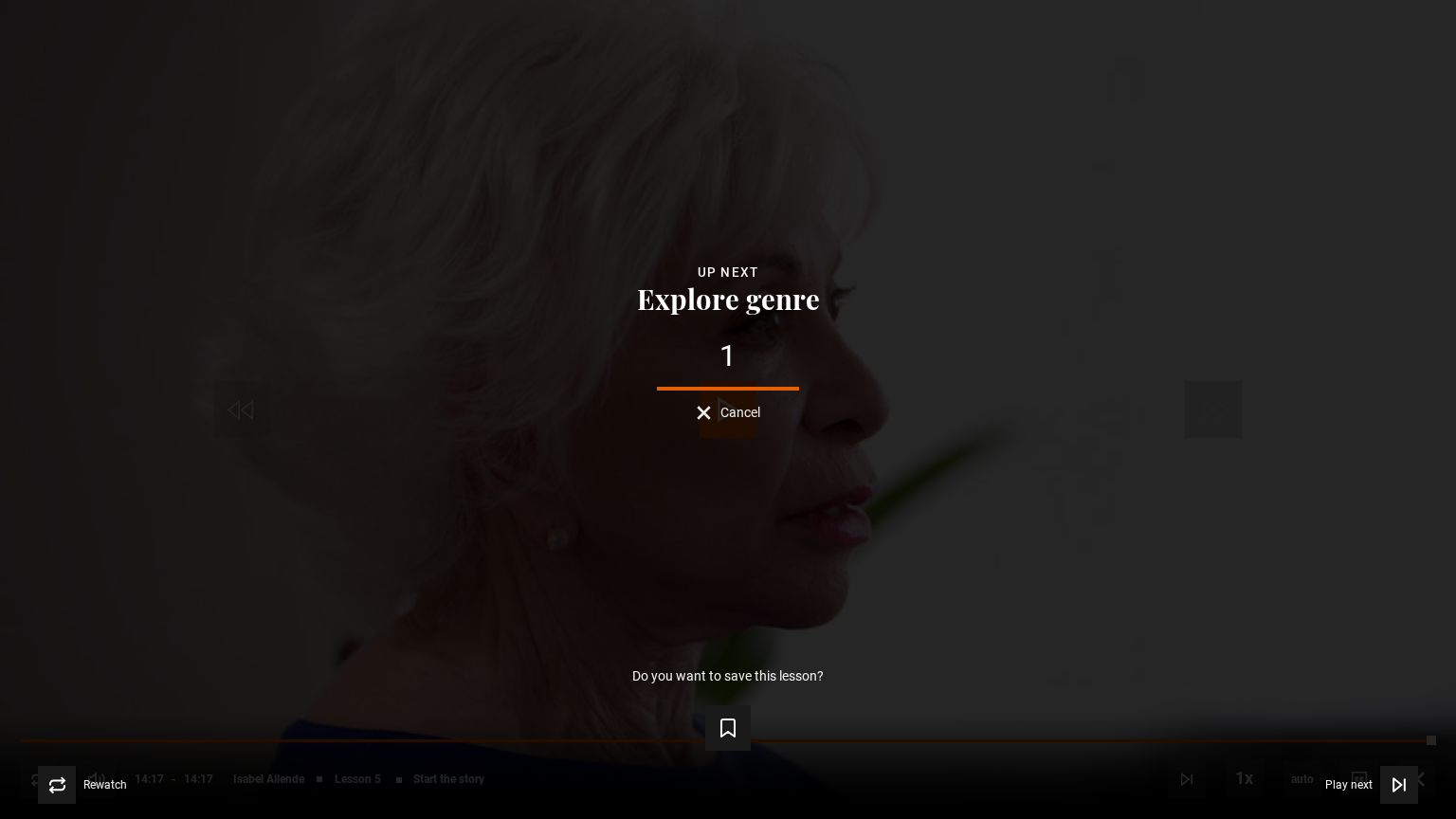 click on "Cancel" at bounding box center [728, 412] 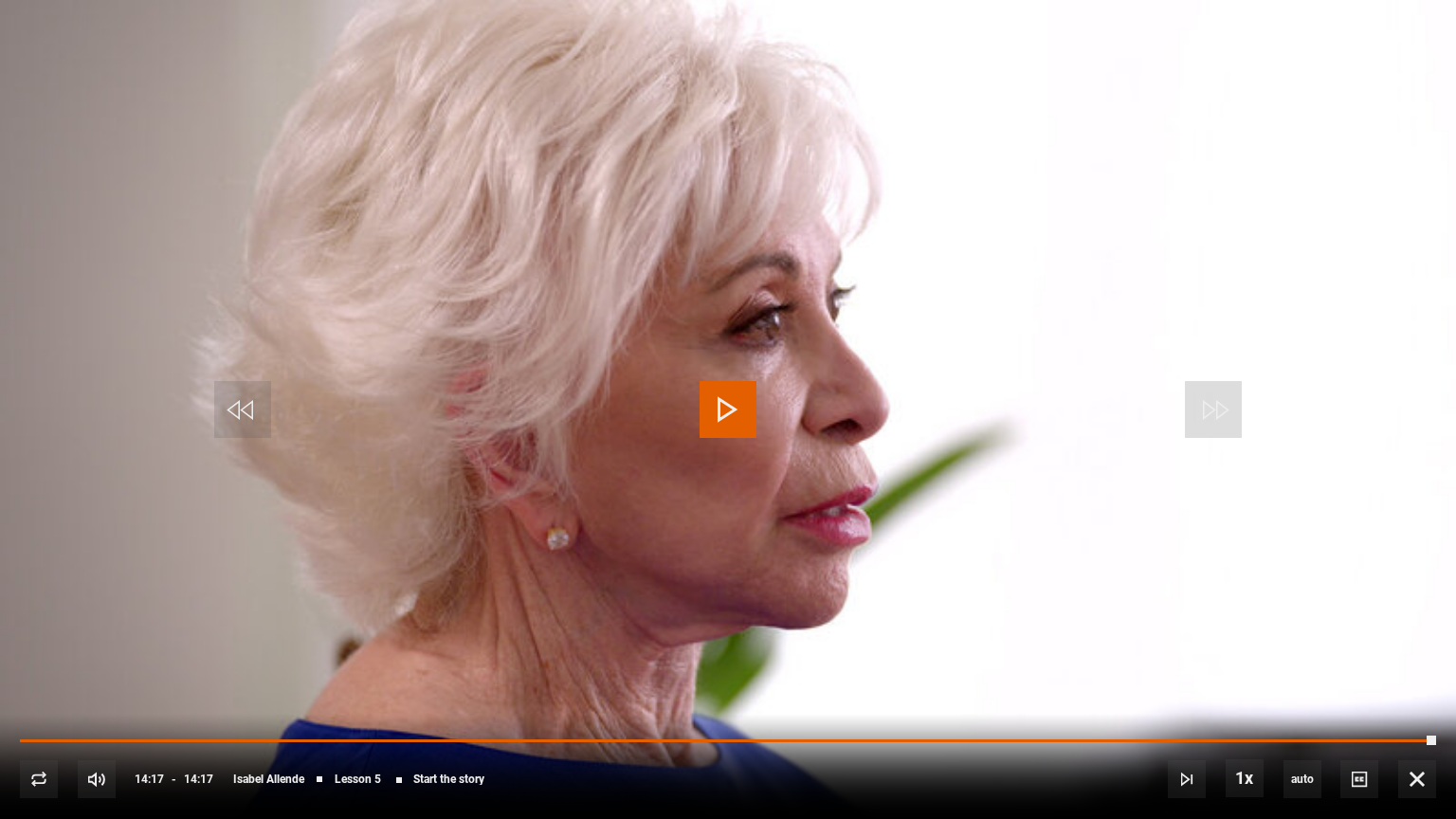 click at bounding box center [728, 410] 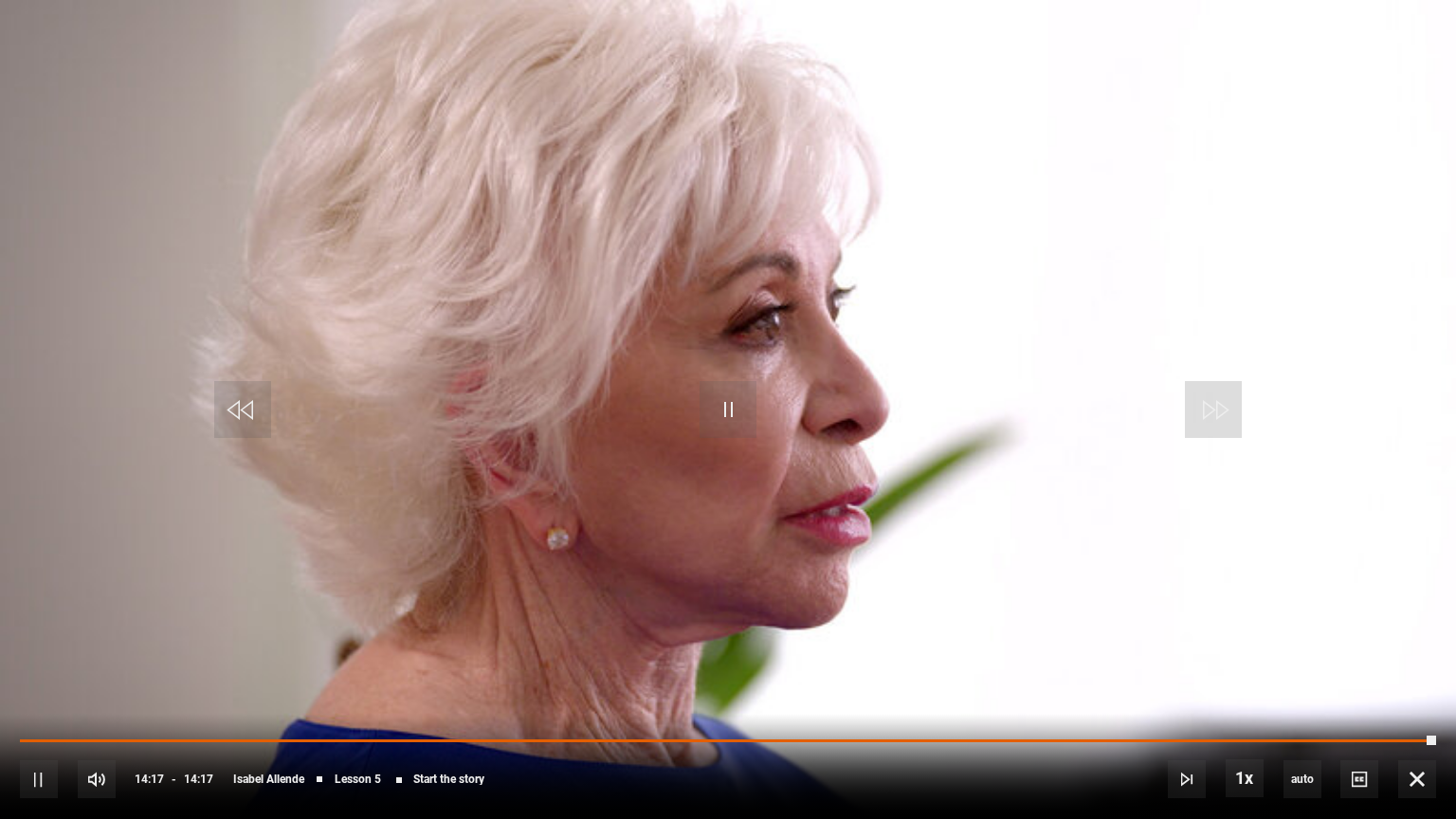 click at bounding box center (728, 410) 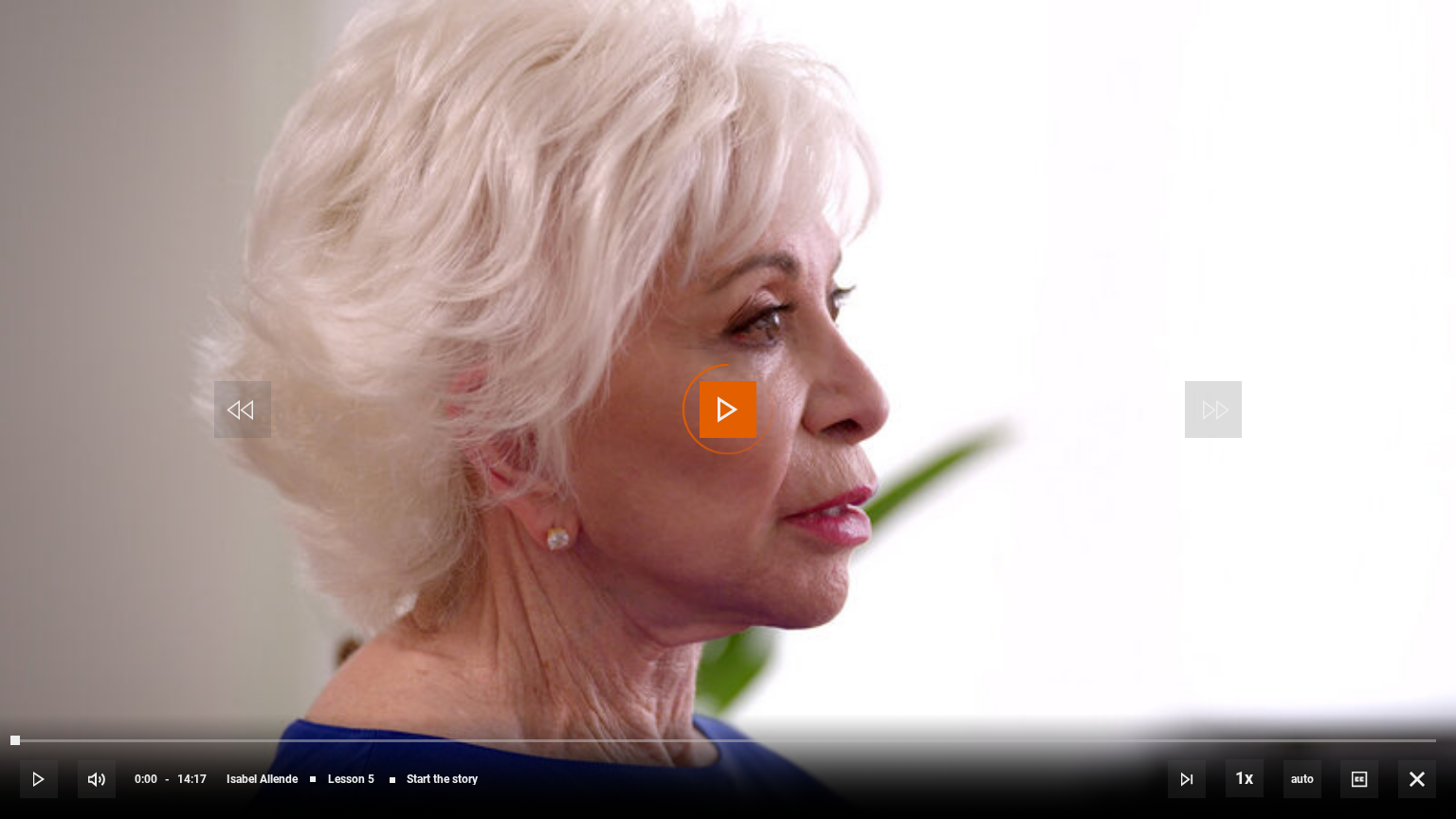 click at bounding box center (728, 410) 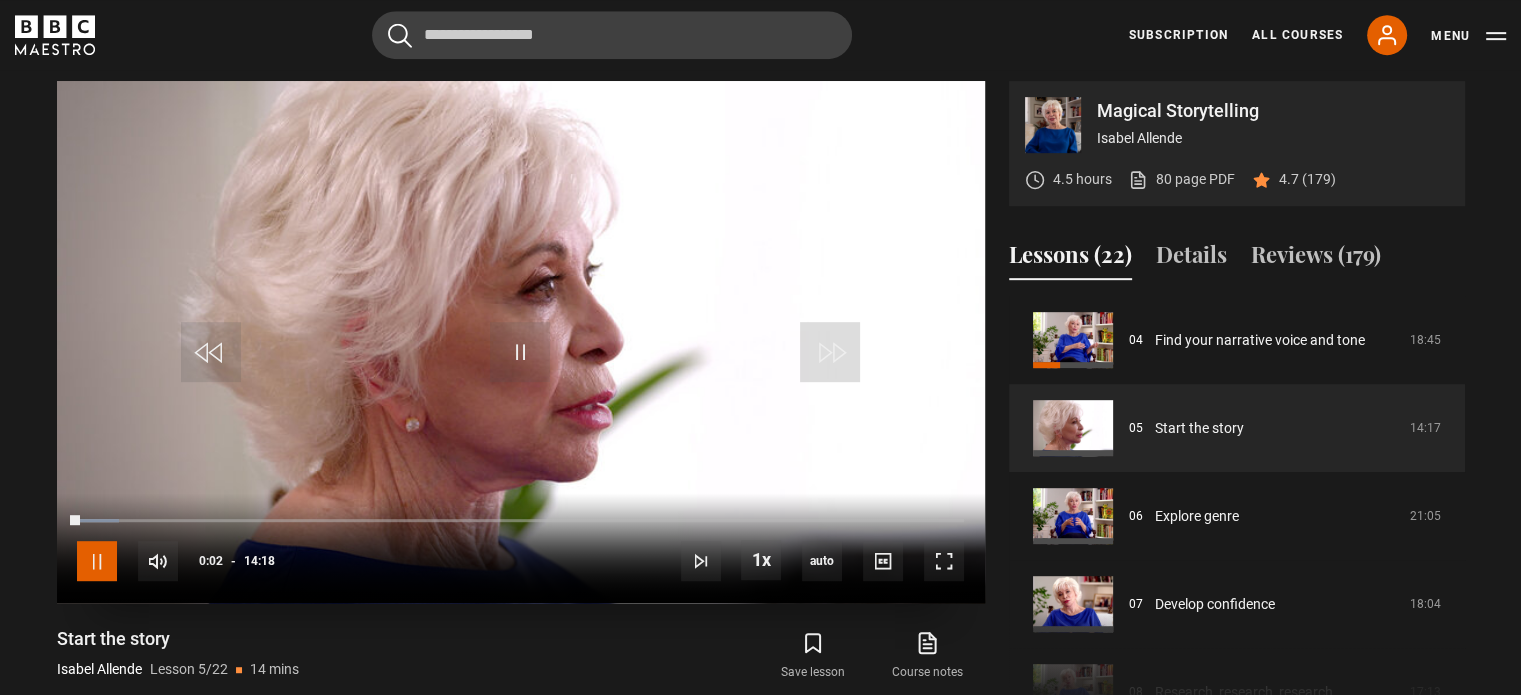 click at bounding box center [97, 561] 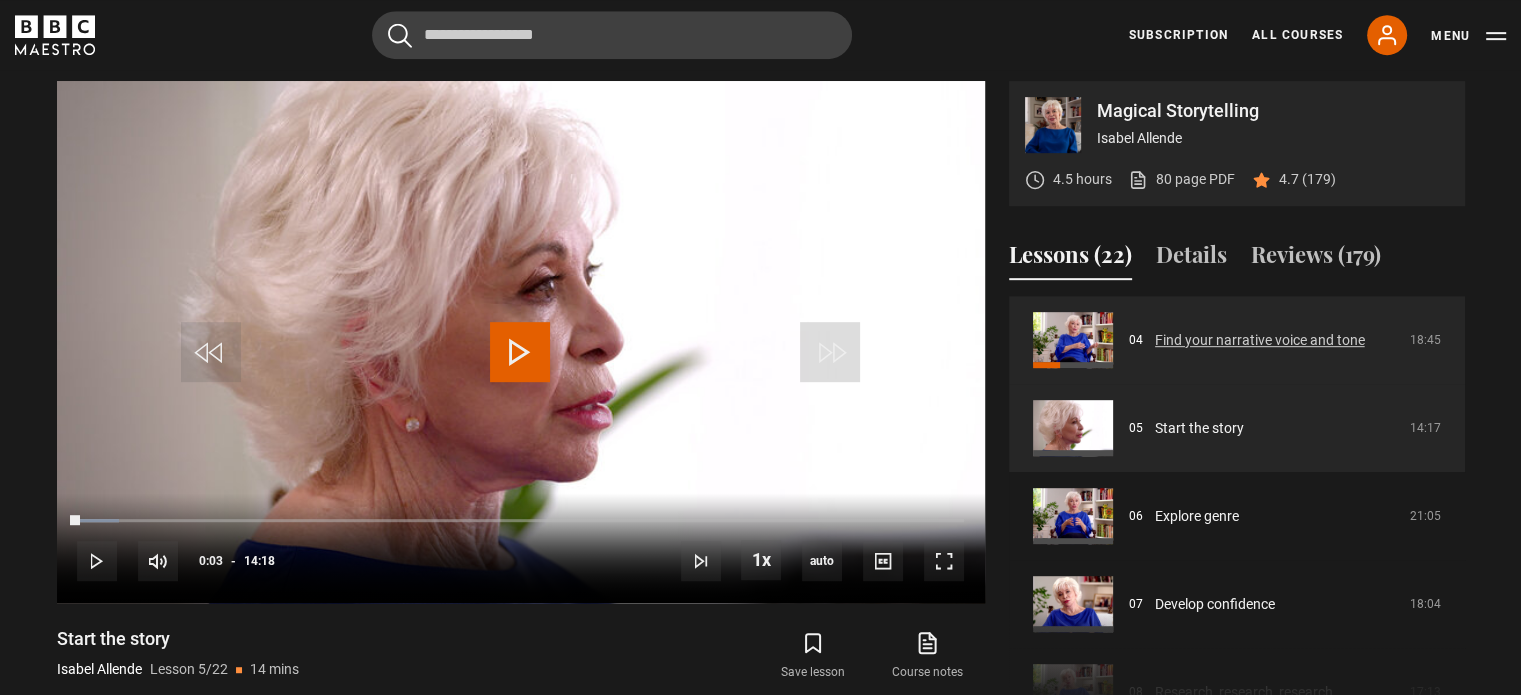 click on "Find your narrative voice and tone" at bounding box center (1260, 340) 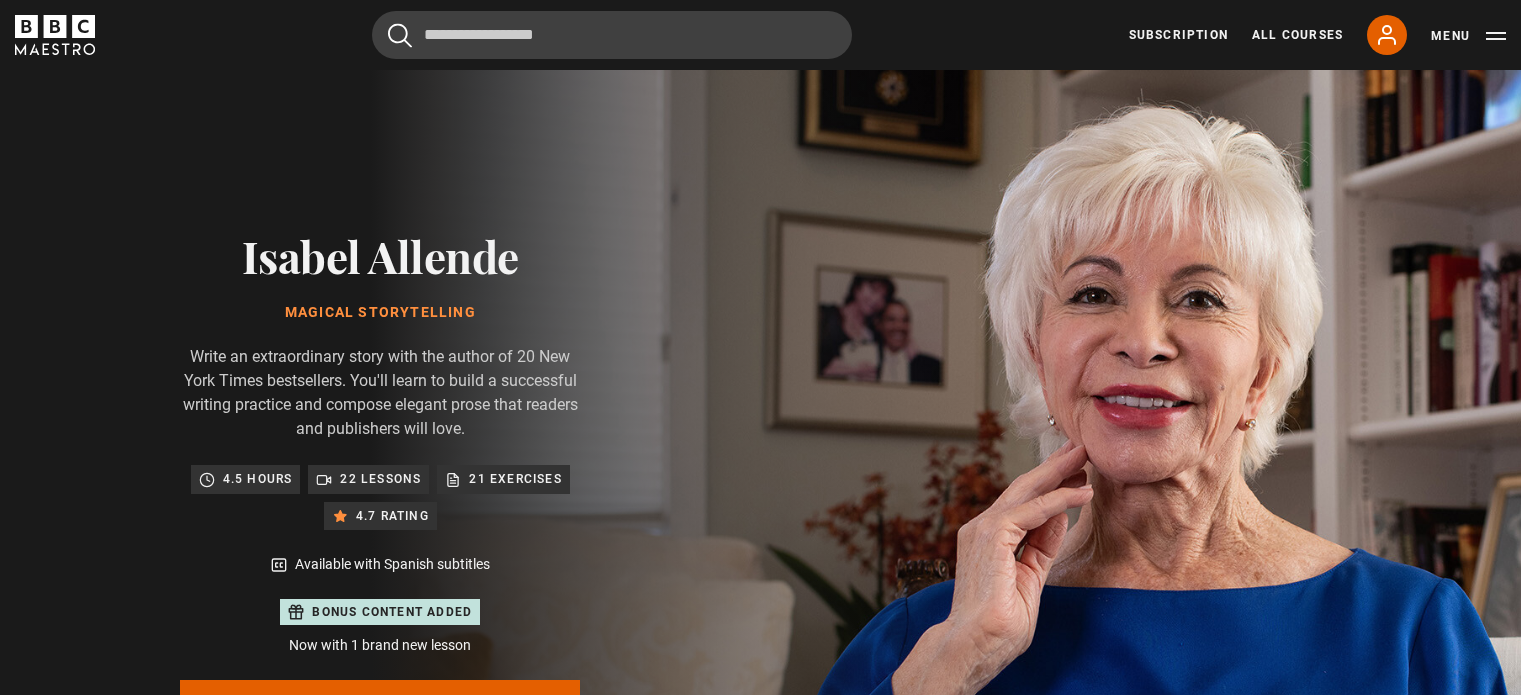 scroll, scrollTop: 977, scrollLeft: 0, axis: vertical 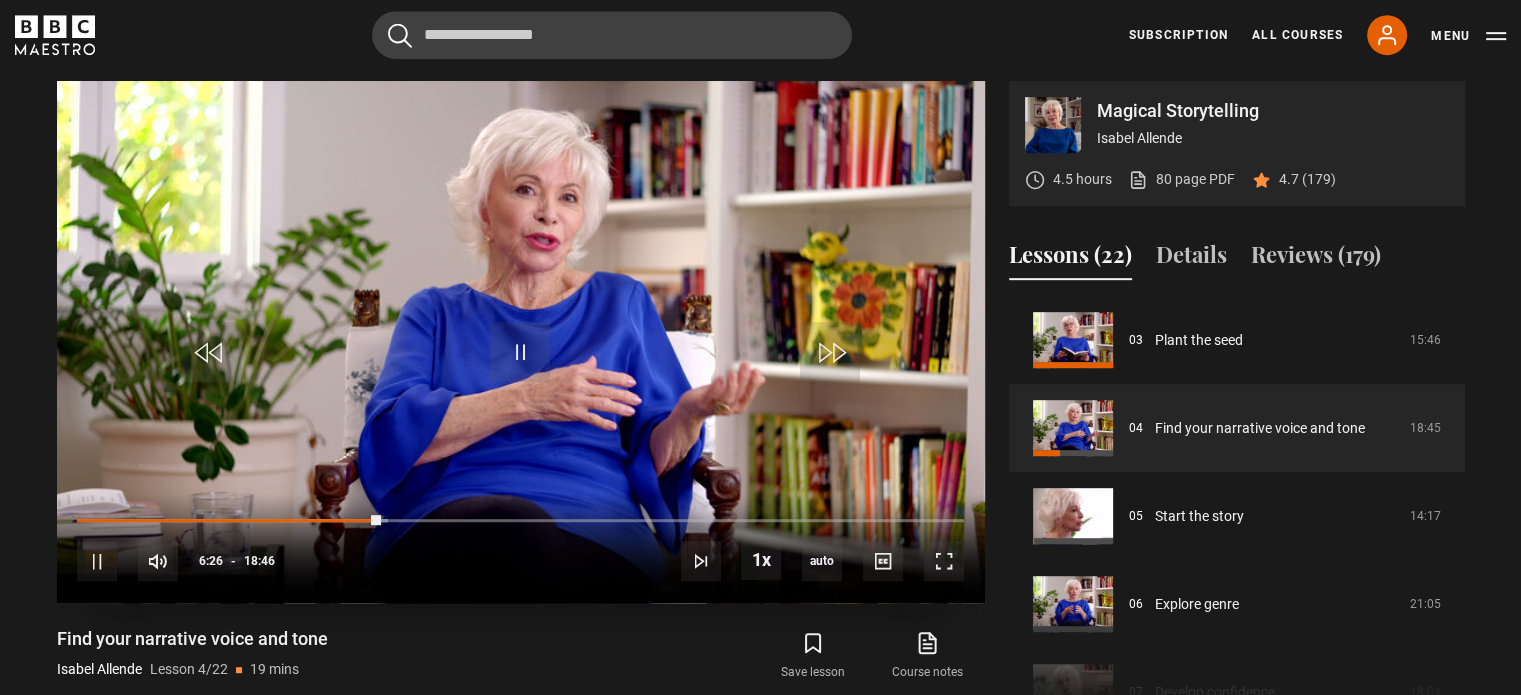 click at bounding box center [521, 342] 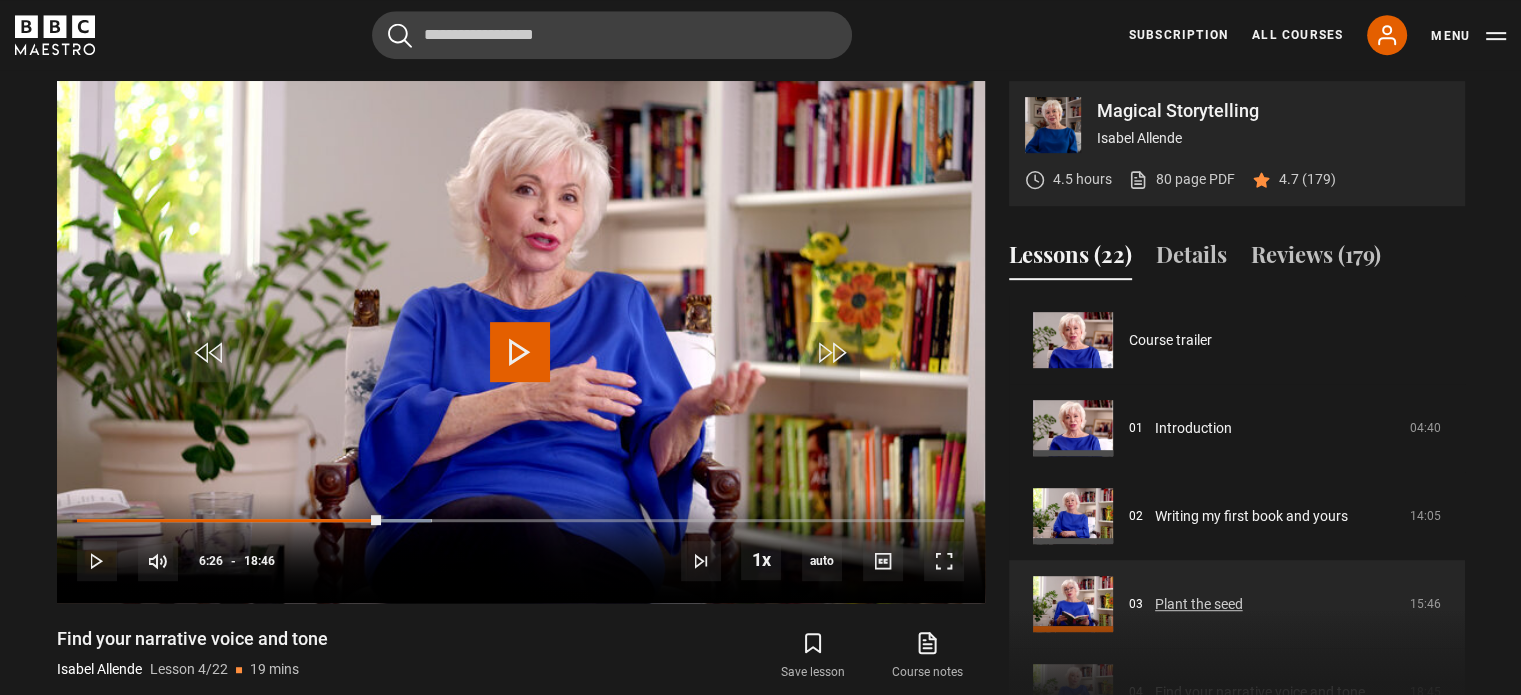 scroll, scrollTop: 100, scrollLeft: 0, axis: vertical 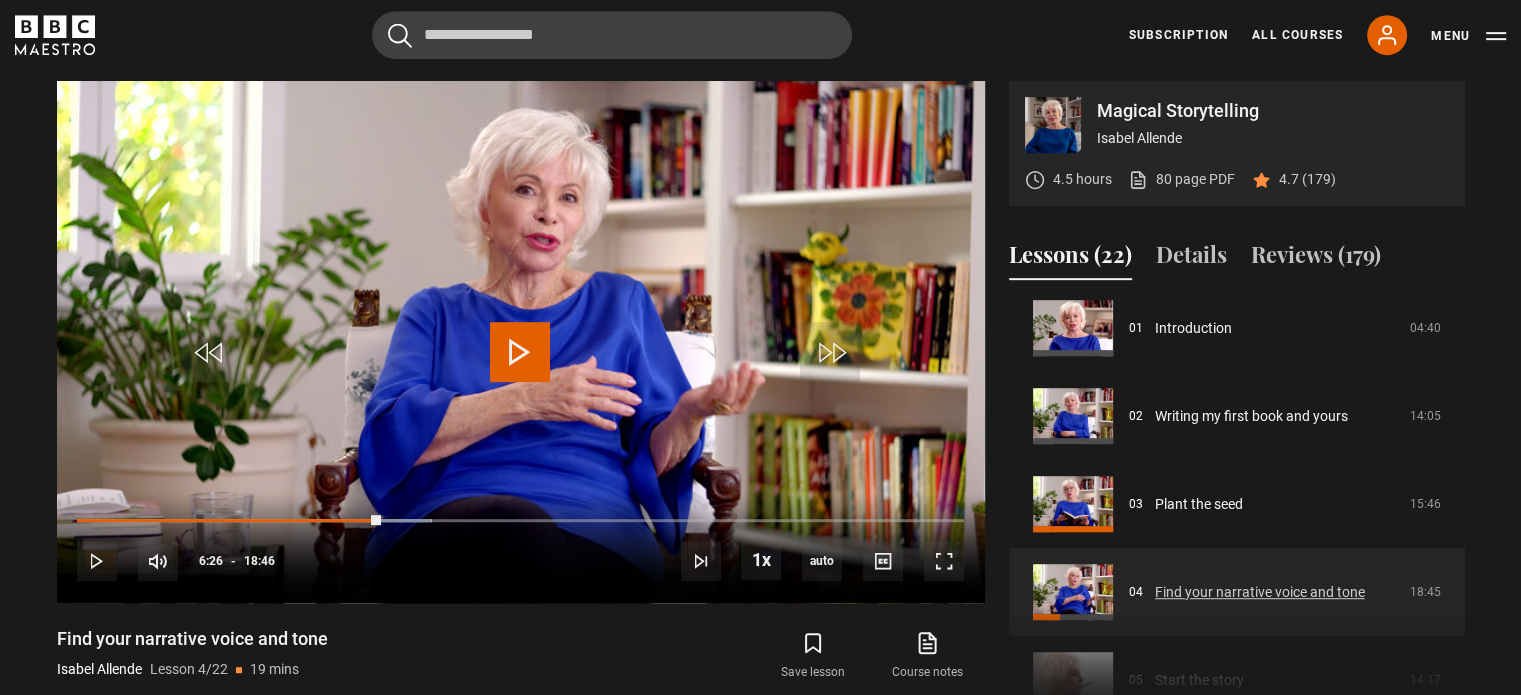 click on "Find your narrative voice and tone" at bounding box center (1260, 592) 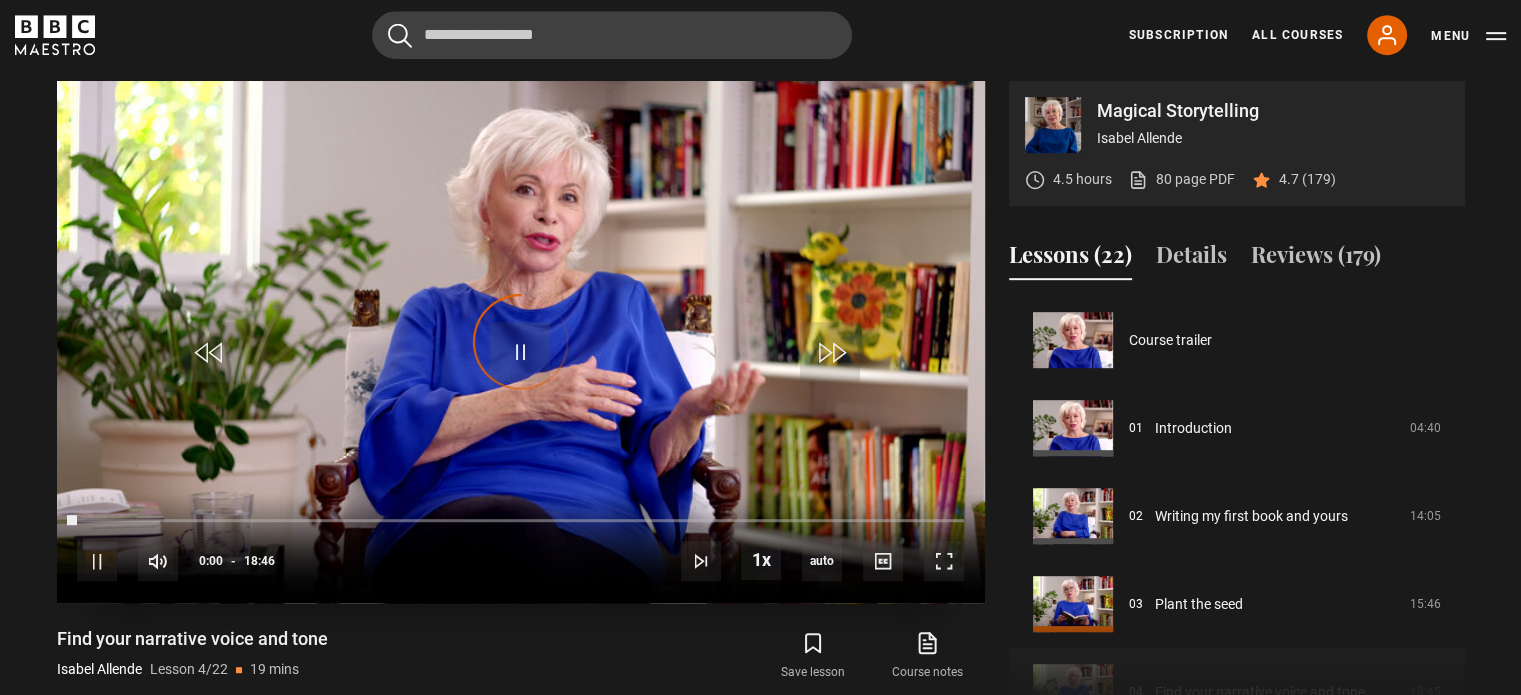 scroll, scrollTop: 264, scrollLeft: 0, axis: vertical 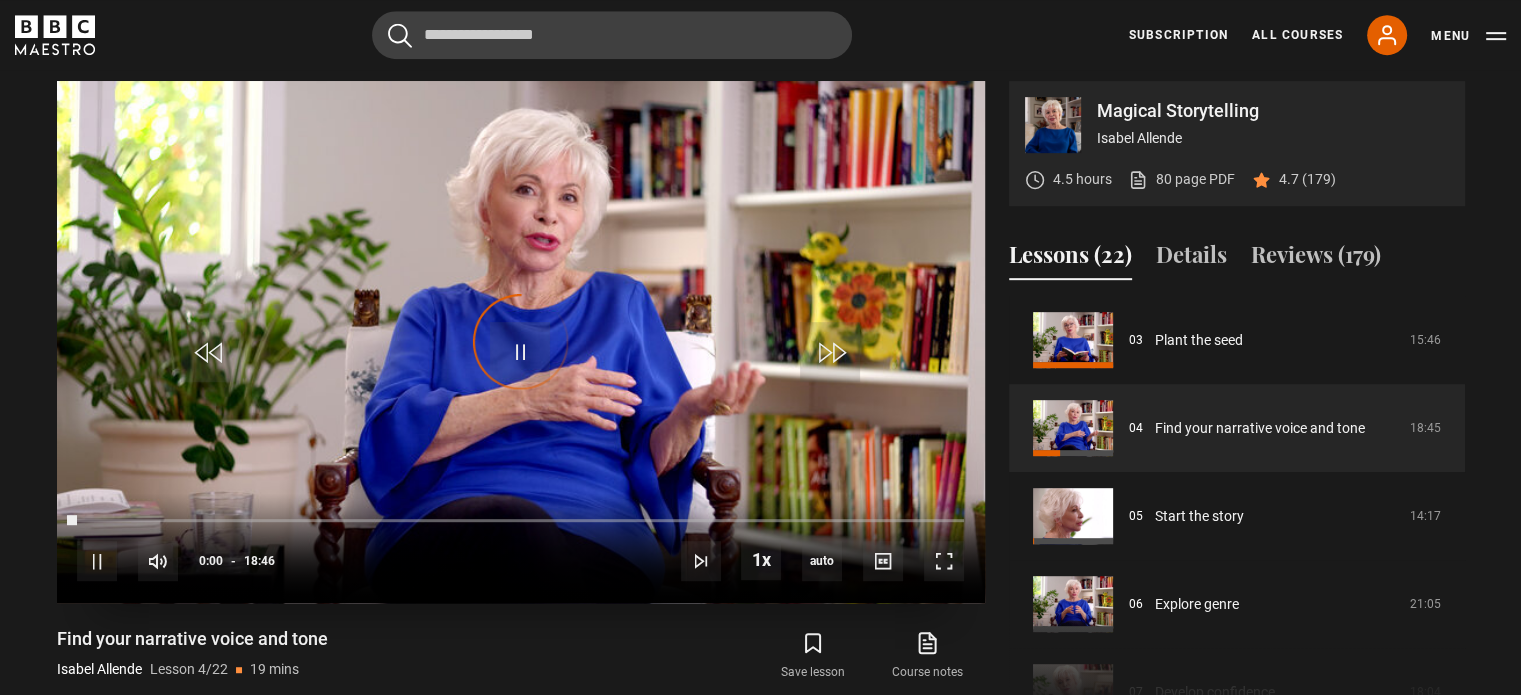 click on "Video Player is loading. Play Lesson Find your narrative voice and tone 10s Skip Back 10 seconds Pause 10s Skip Forward 10 seconds Loaded :  0% 06:26 Pause Mute Current Time  0:00 - Duration  18:46
[FIRST] [LAST]
Lesson 4
Find your narrative voice and tone
1x Playback Rate 2x 1.5x 1x , selected 0.5x auto Quality 360p 720p 1080p 2160p Auto , selected Captions captions off , selected English  Captions Spanish  Captions This is a modal window.
Lesson Completed
Up next
Start the story
Cancel
Do you want to save this lesson?" at bounding box center (521, 342) 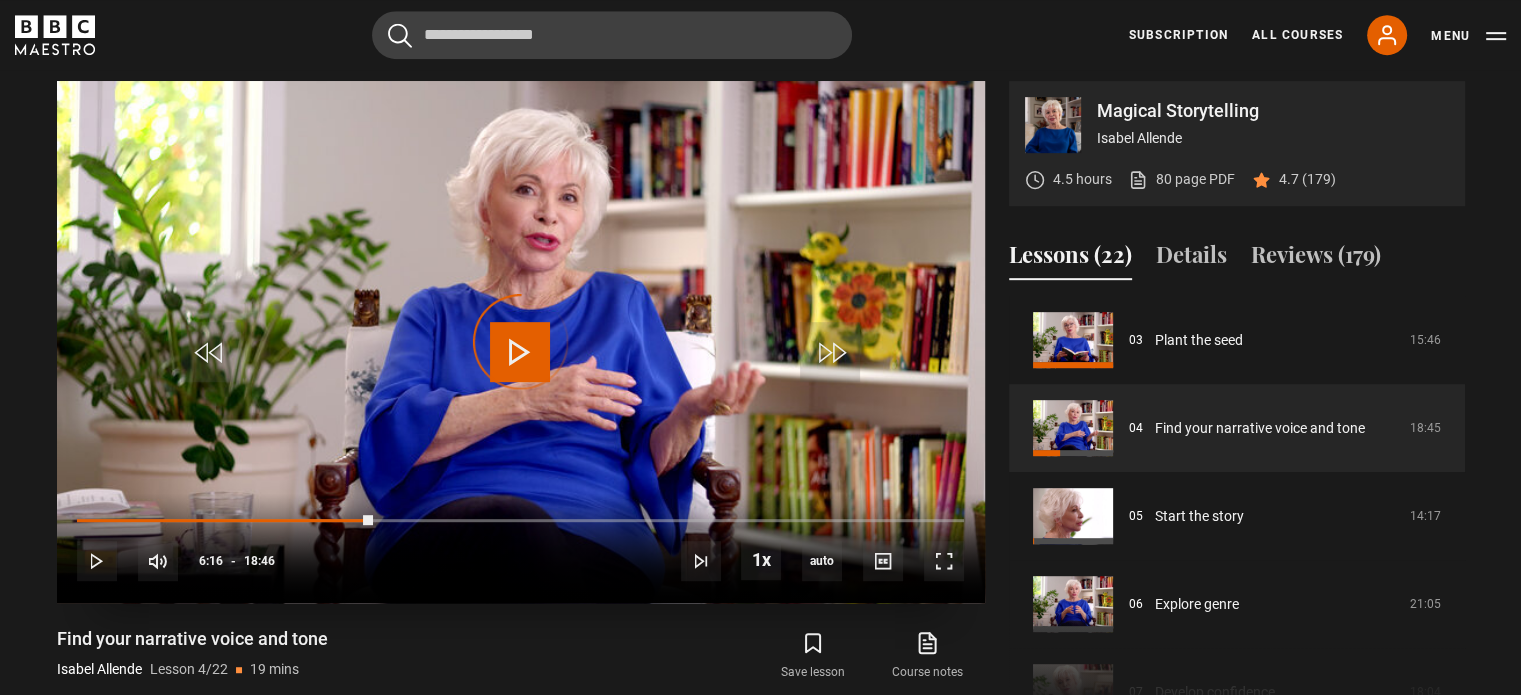 drag, startPoint x: 372, startPoint y: 519, endPoint x: 56, endPoint y: 503, distance: 316.40482 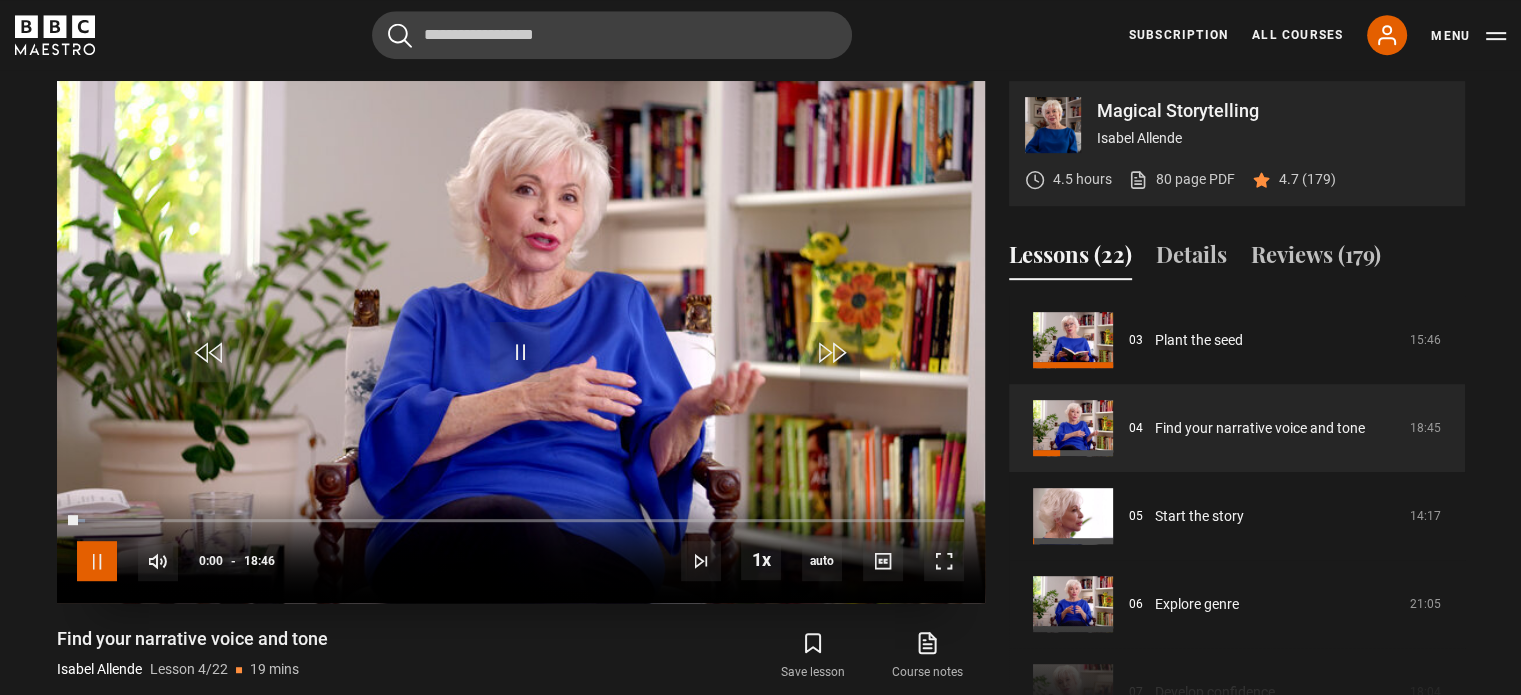 click at bounding box center (97, 561) 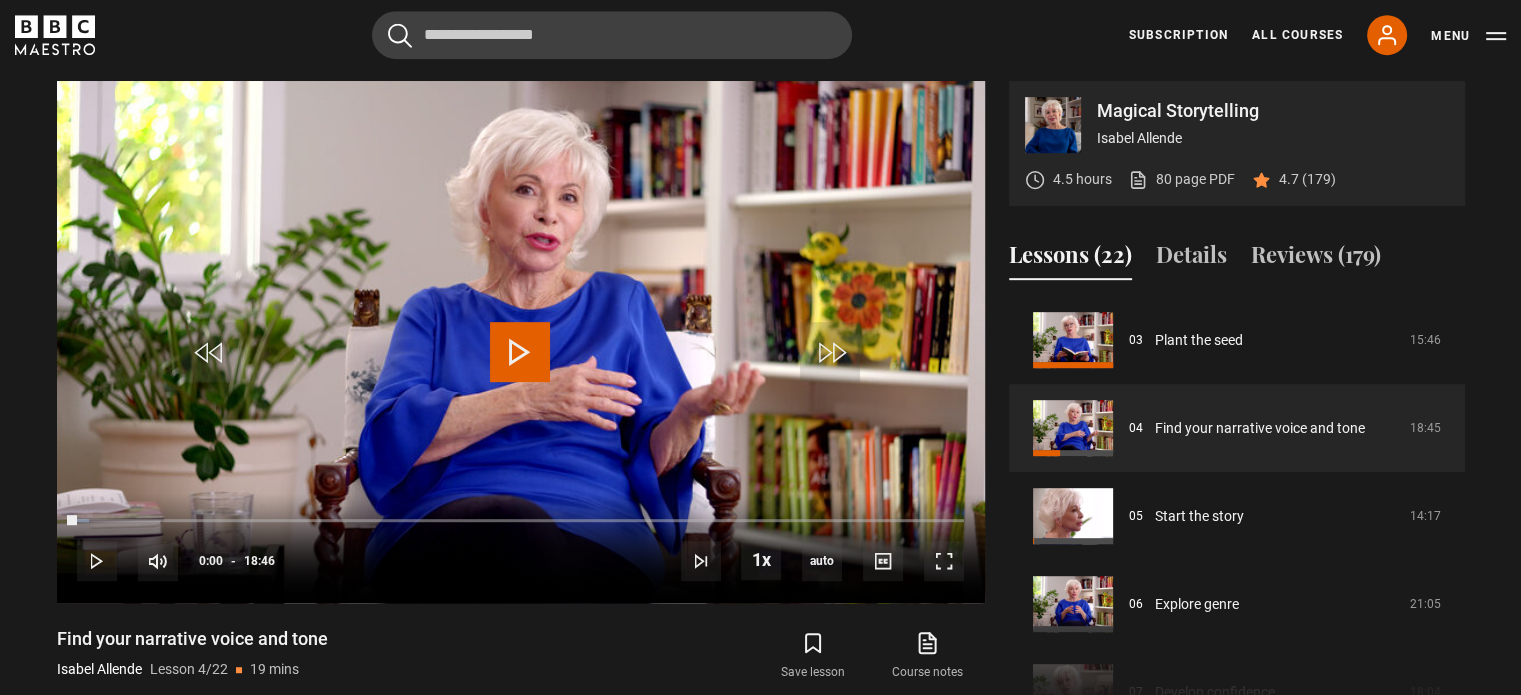 drag, startPoint x: 70, startPoint y: 516, endPoint x: 51, endPoint y: 523, distance: 20.248457 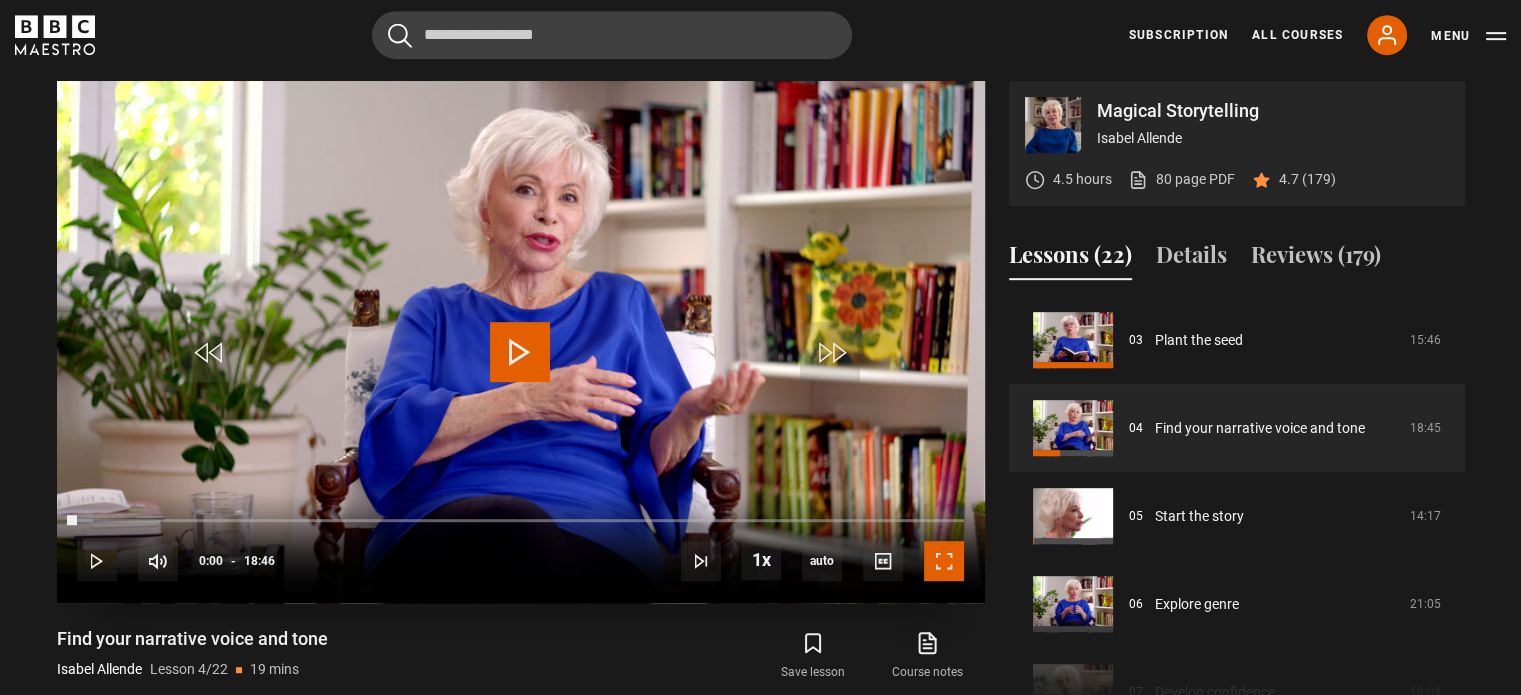 click at bounding box center (944, 561) 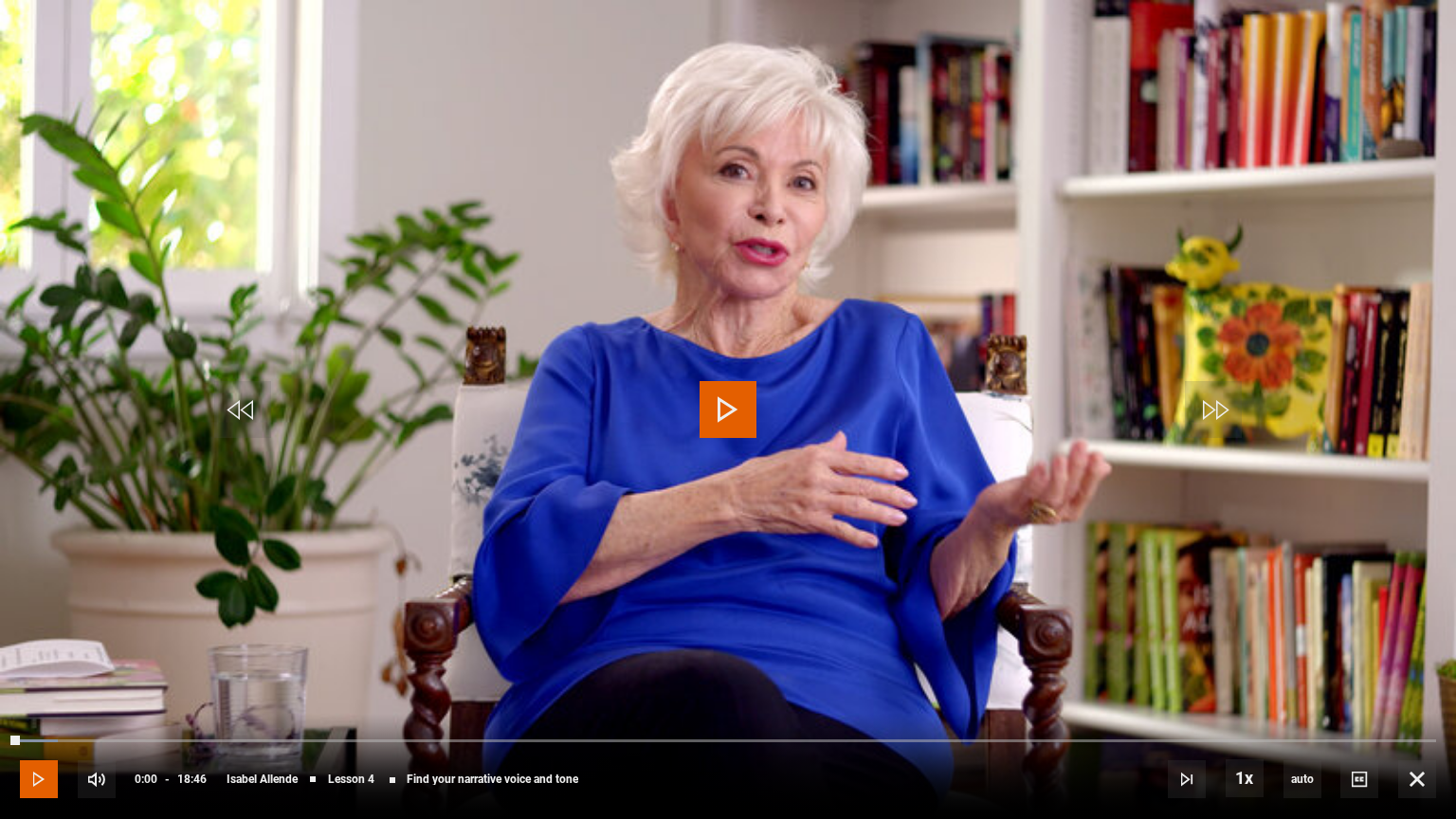 click at bounding box center [39, 779] 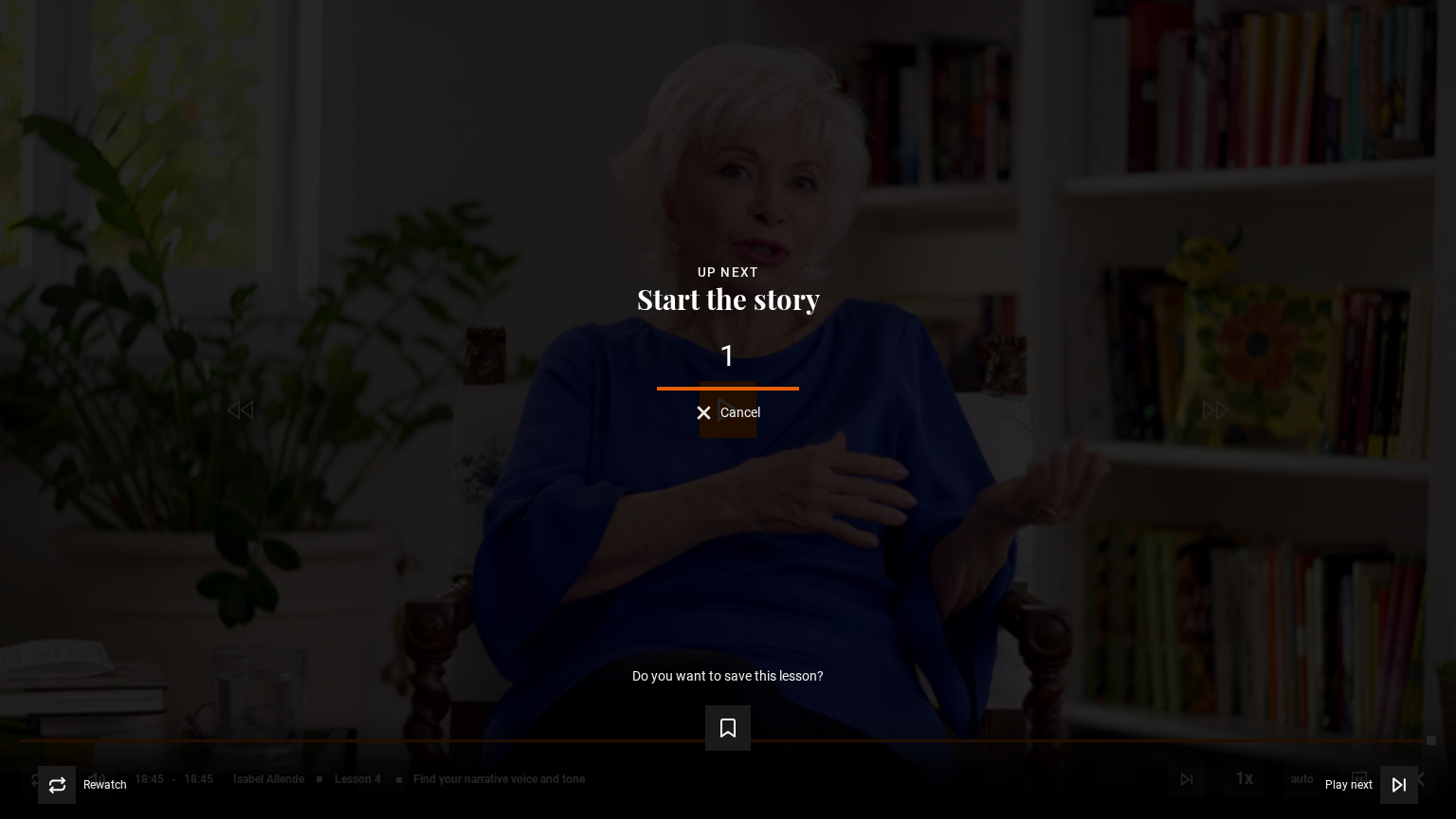 click on "Lesson Completed
Up next
Start the story
1
Cancel
Do you want to save this lesson?
Save lesson
Rewatch
Rewatch
Play next
Play next" at bounding box center [728, 410] 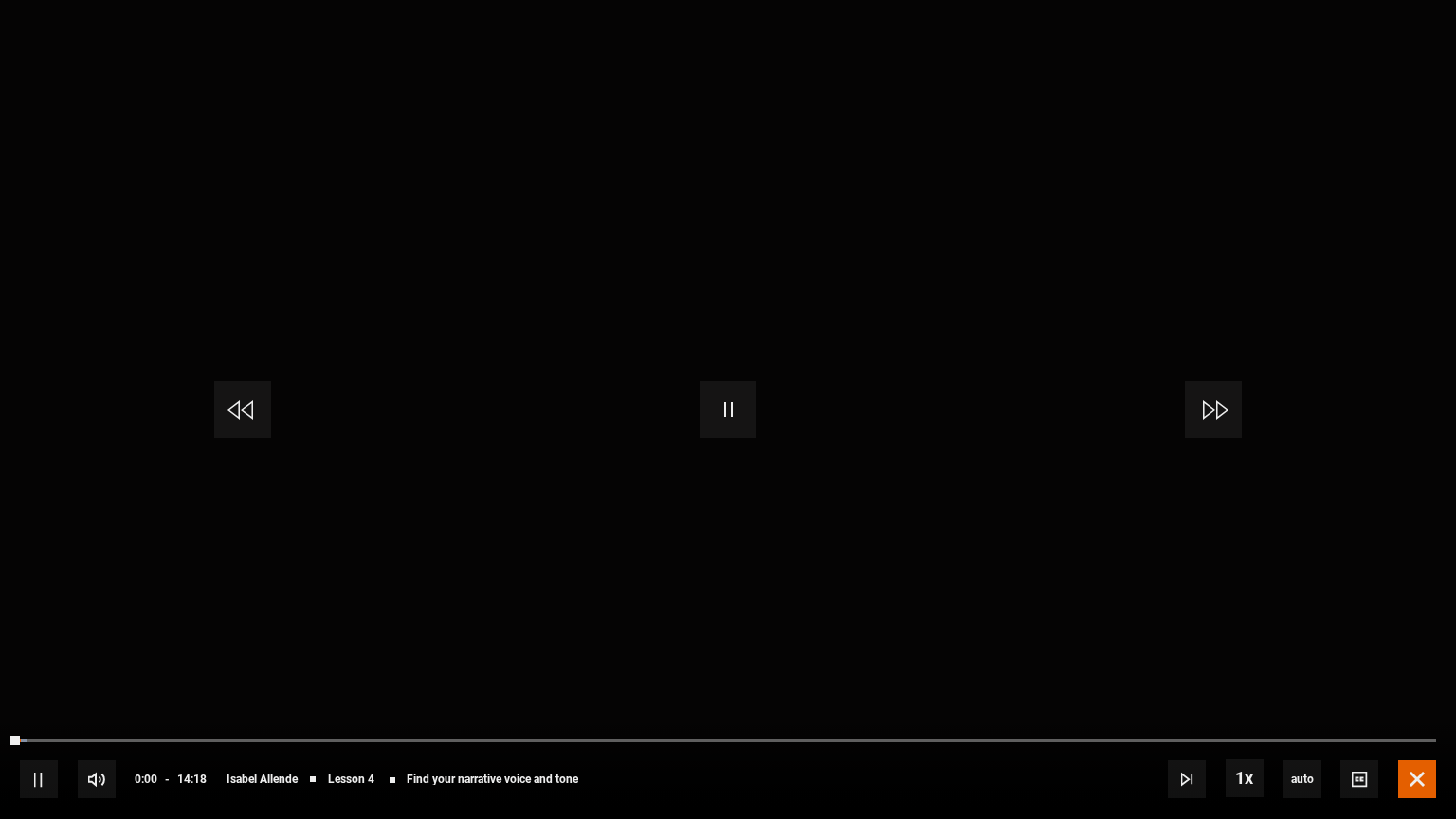 drag, startPoint x: 1421, startPoint y: 764, endPoint x: 1418, endPoint y: 774, distance: 10.440307 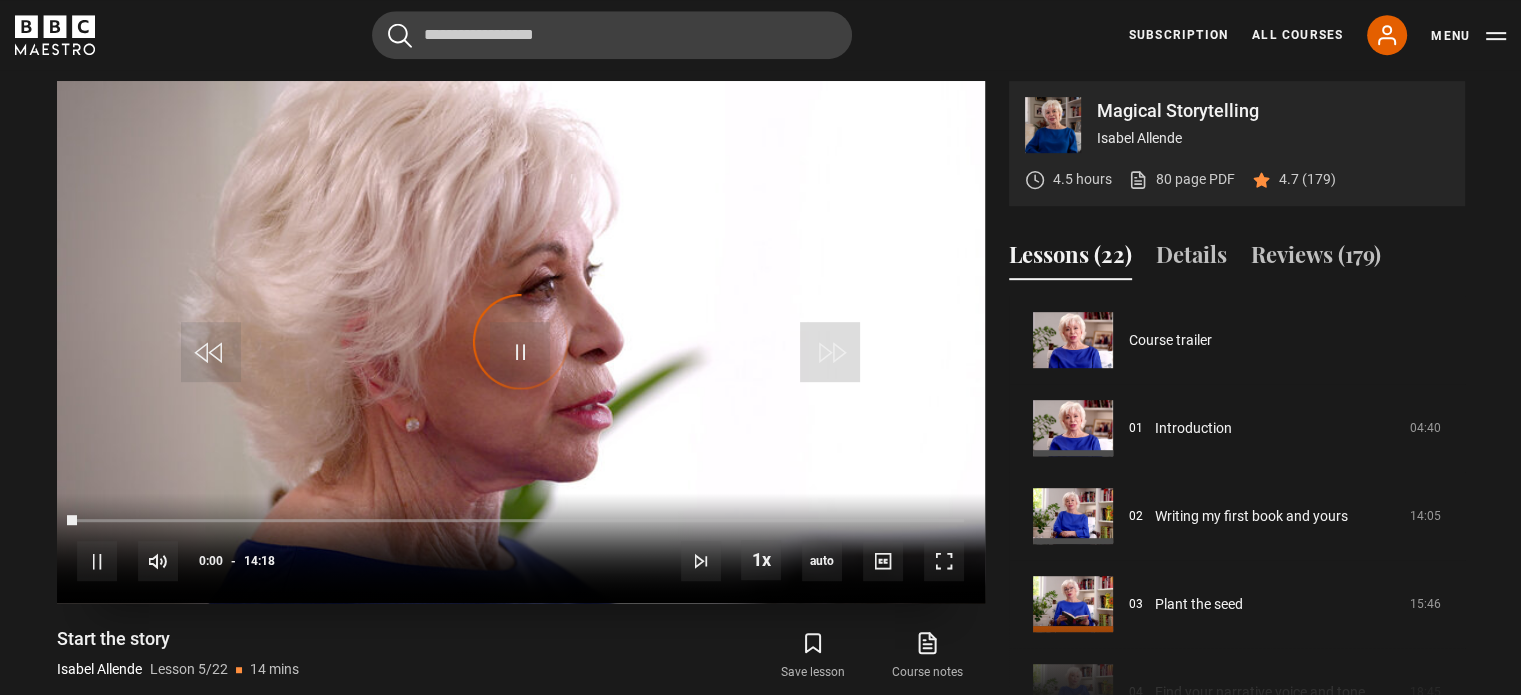 scroll, scrollTop: 352, scrollLeft: 0, axis: vertical 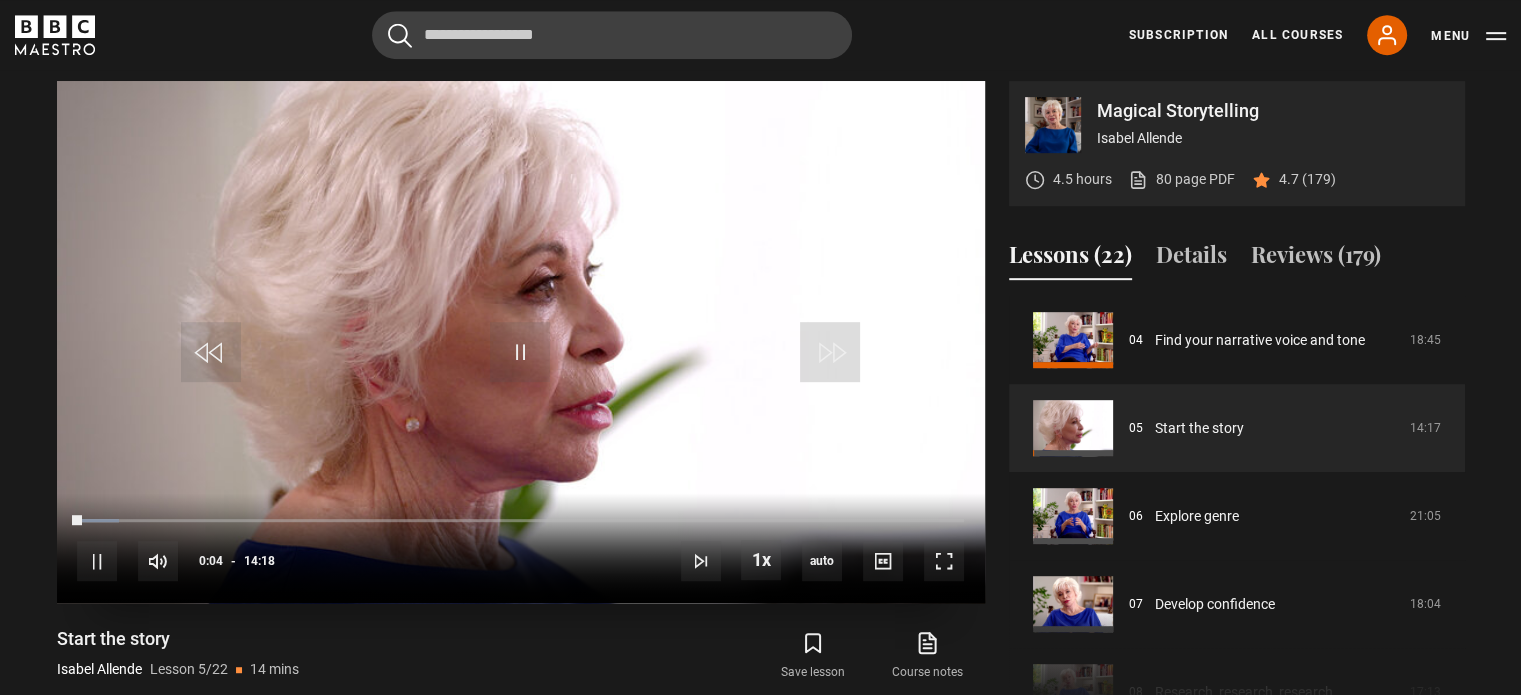 click at bounding box center [521, 342] 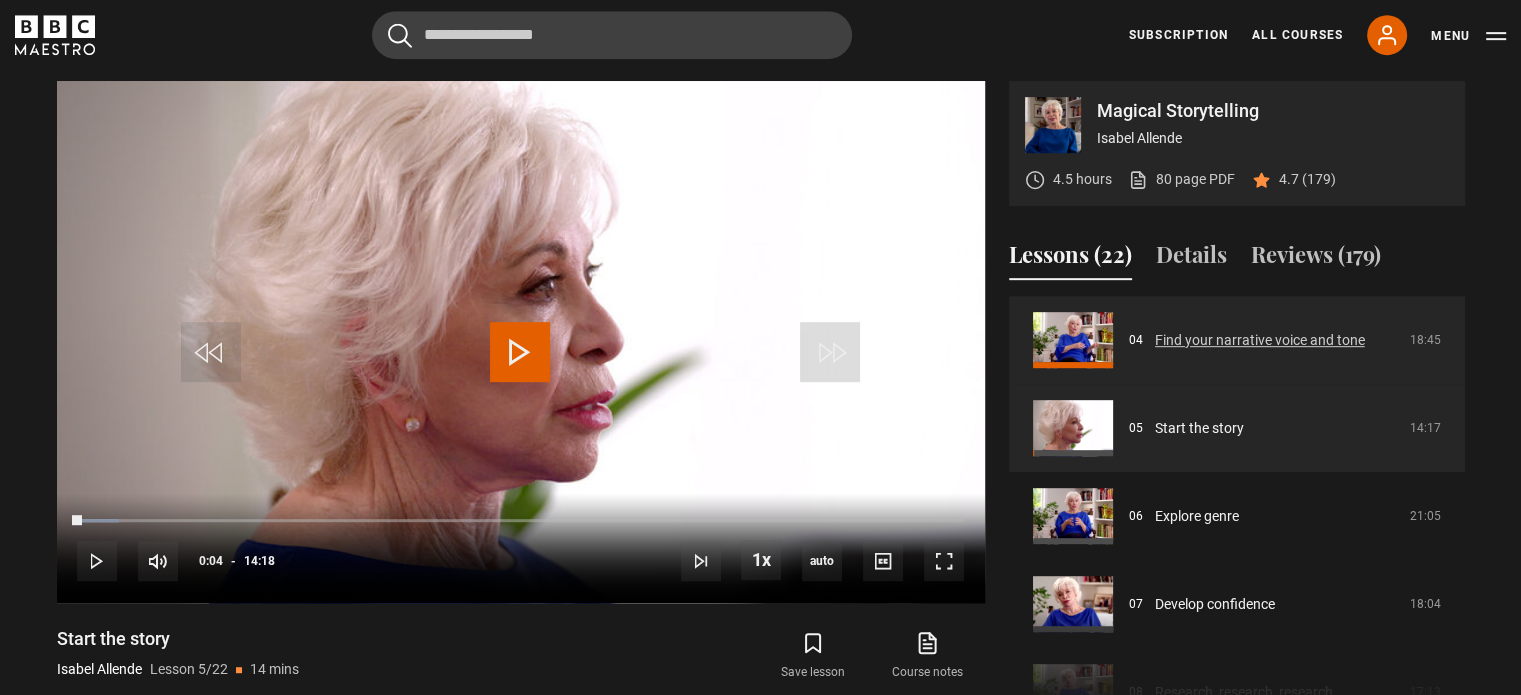 click on "Find your narrative voice and tone" at bounding box center [1260, 340] 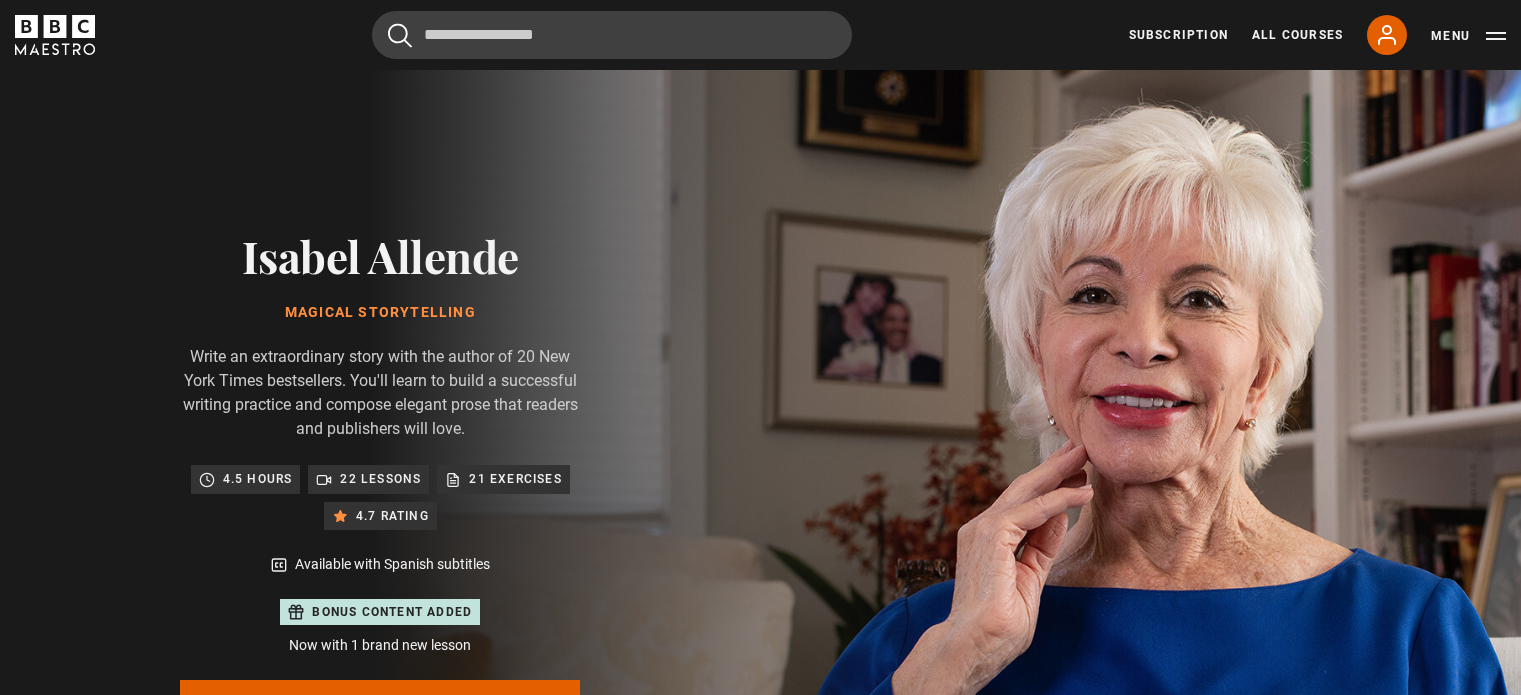 scroll, scrollTop: 977, scrollLeft: 0, axis: vertical 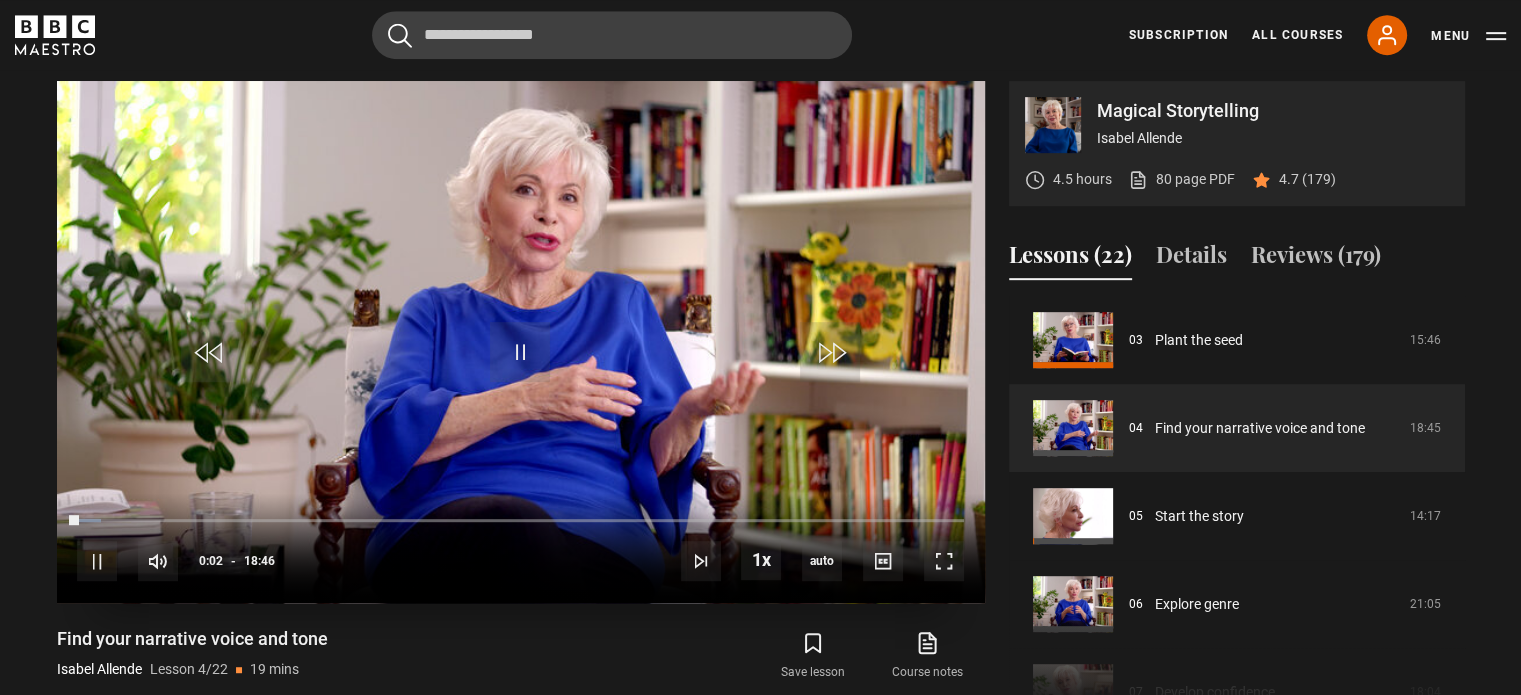 click at bounding box center [521, 342] 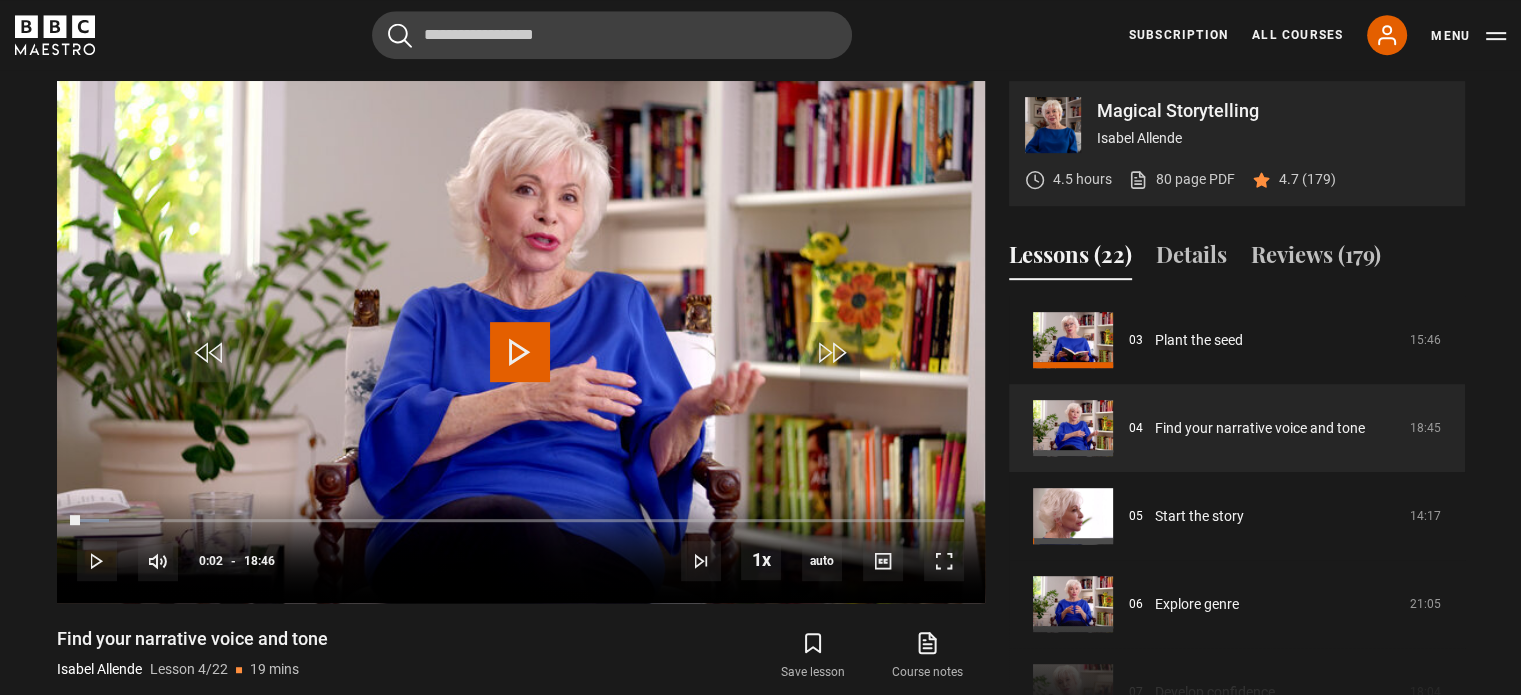 click on "Course trailer
01
Introduction
04:40
02
Writing my first book and yours
14:05
03
Plant the seed
15:46
04
Find your narrative voice and tone
18:45
05
Start the story
14:17
06" at bounding box center [1237, 512] 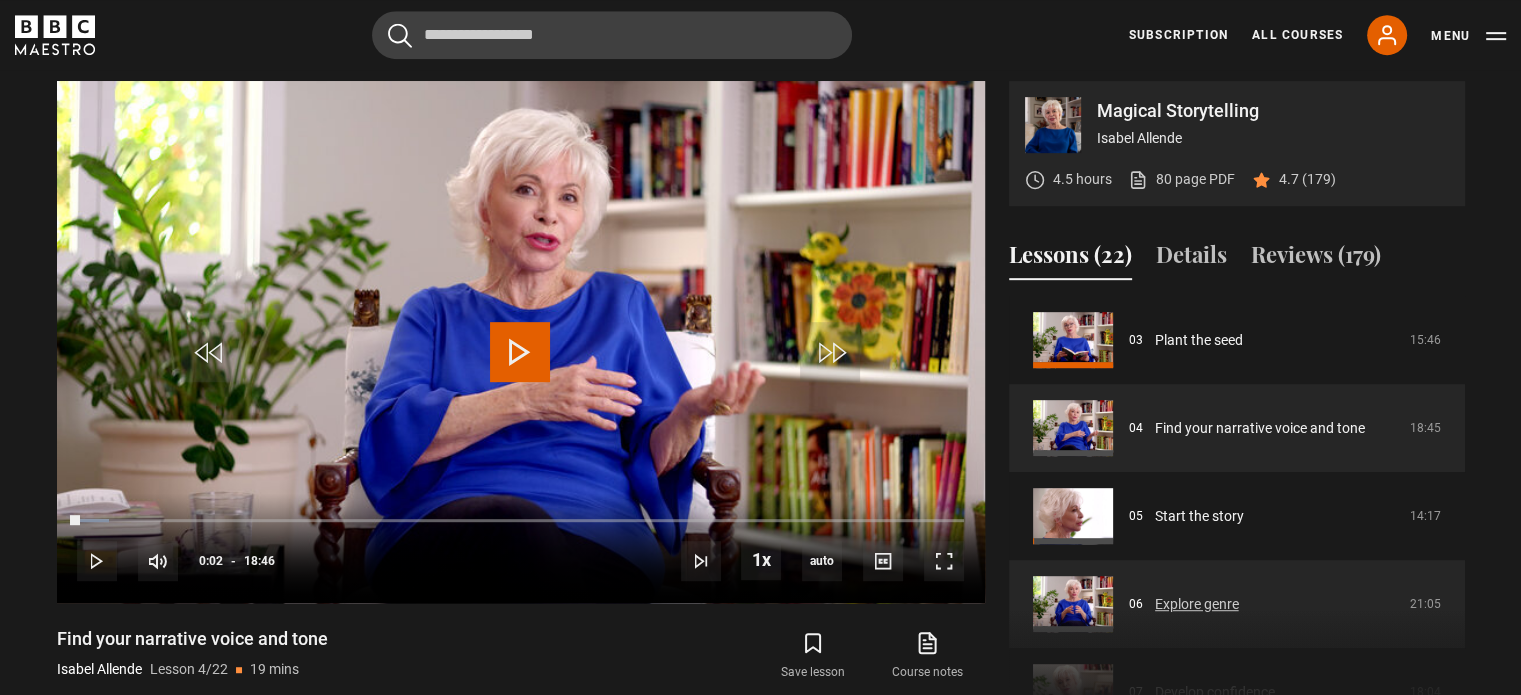 click on "Explore genre" at bounding box center (1197, 604) 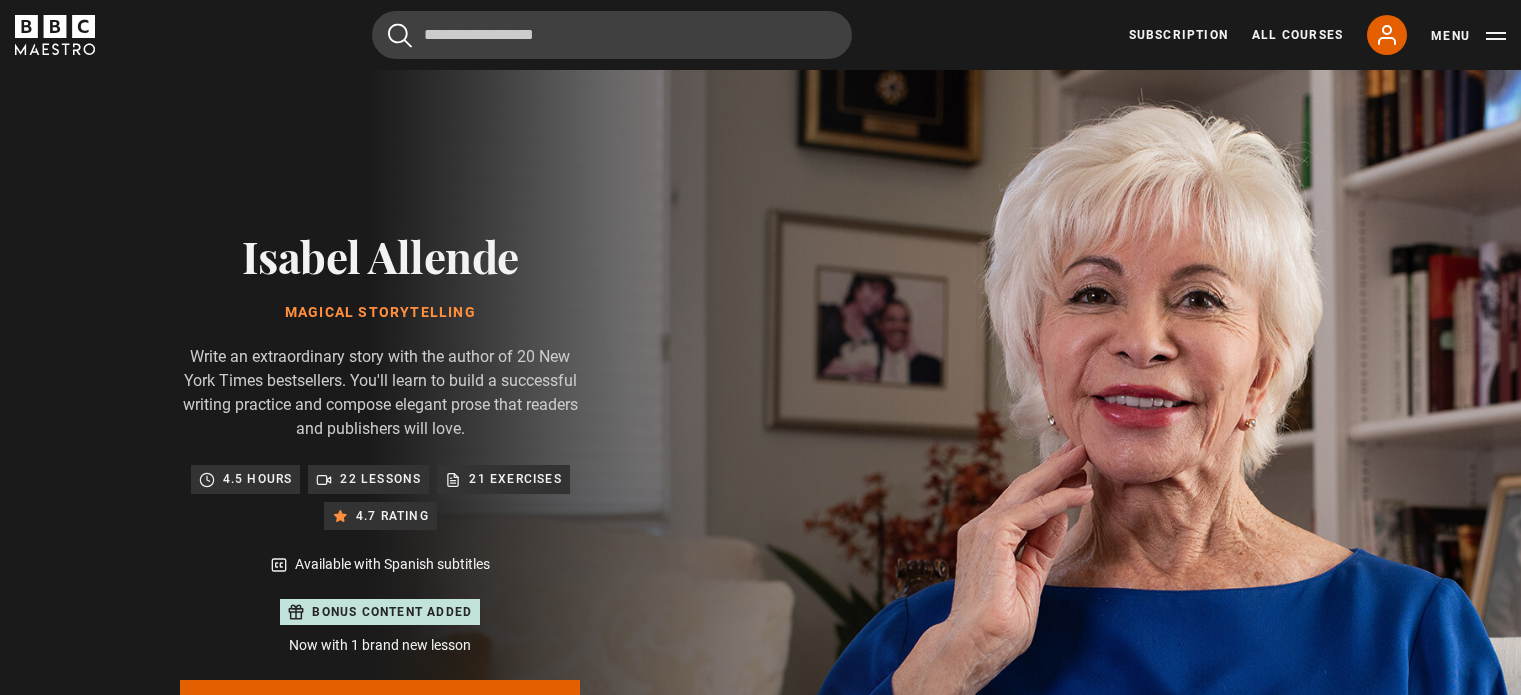 scroll, scrollTop: 977, scrollLeft: 0, axis: vertical 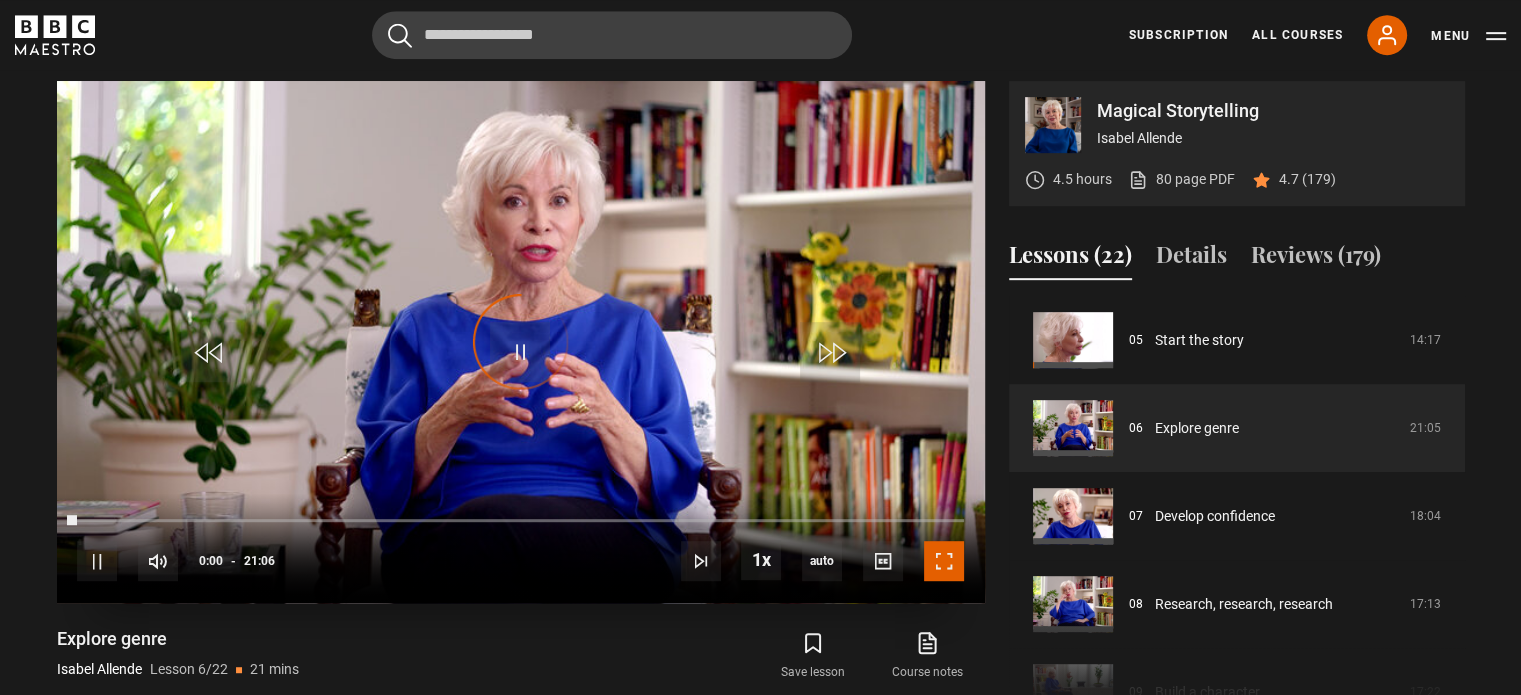 click at bounding box center (944, 561) 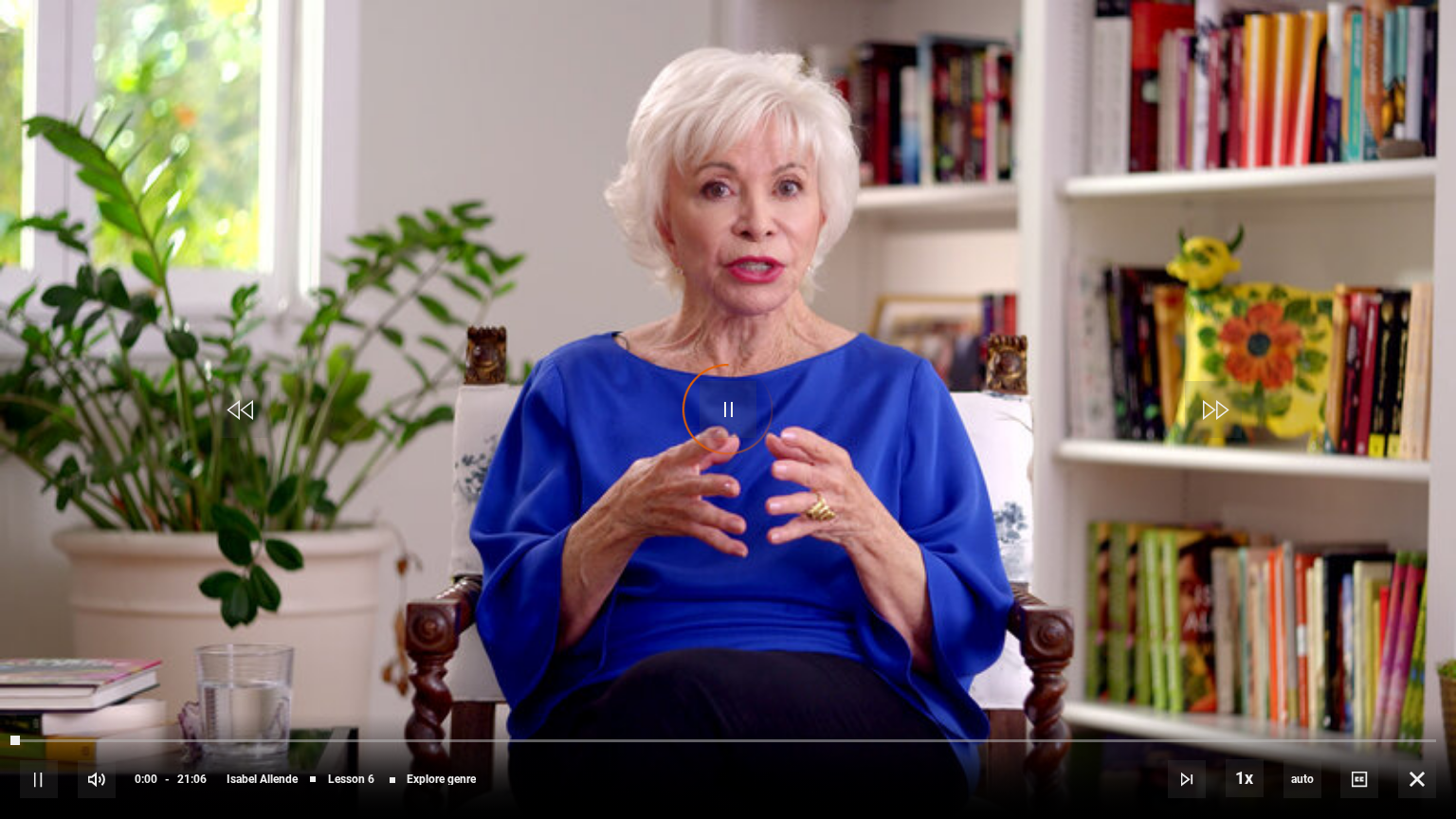 click on "Video Player is loading." at bounding box center [728, 410] 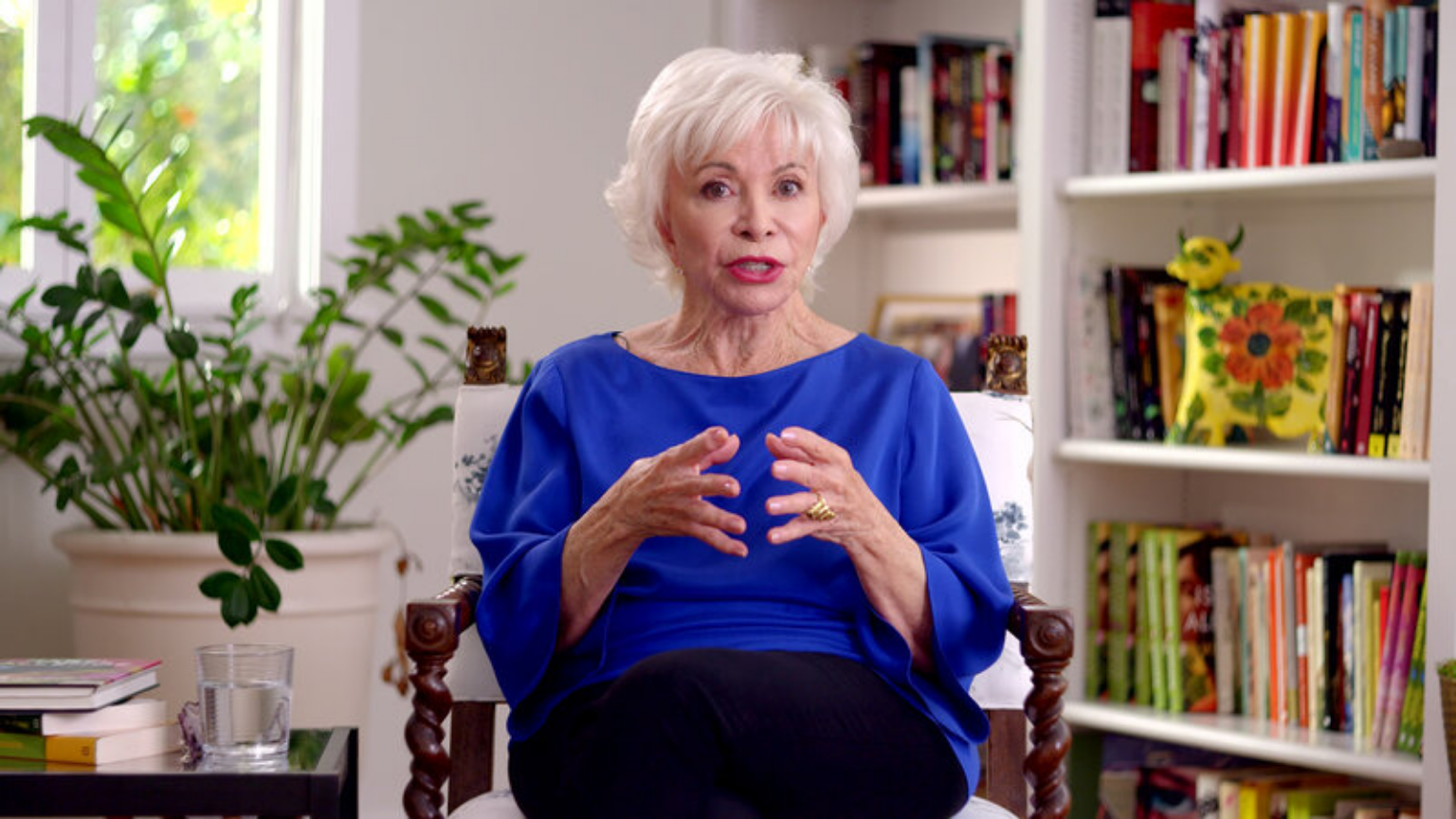 click at bounding box center [728, 410] 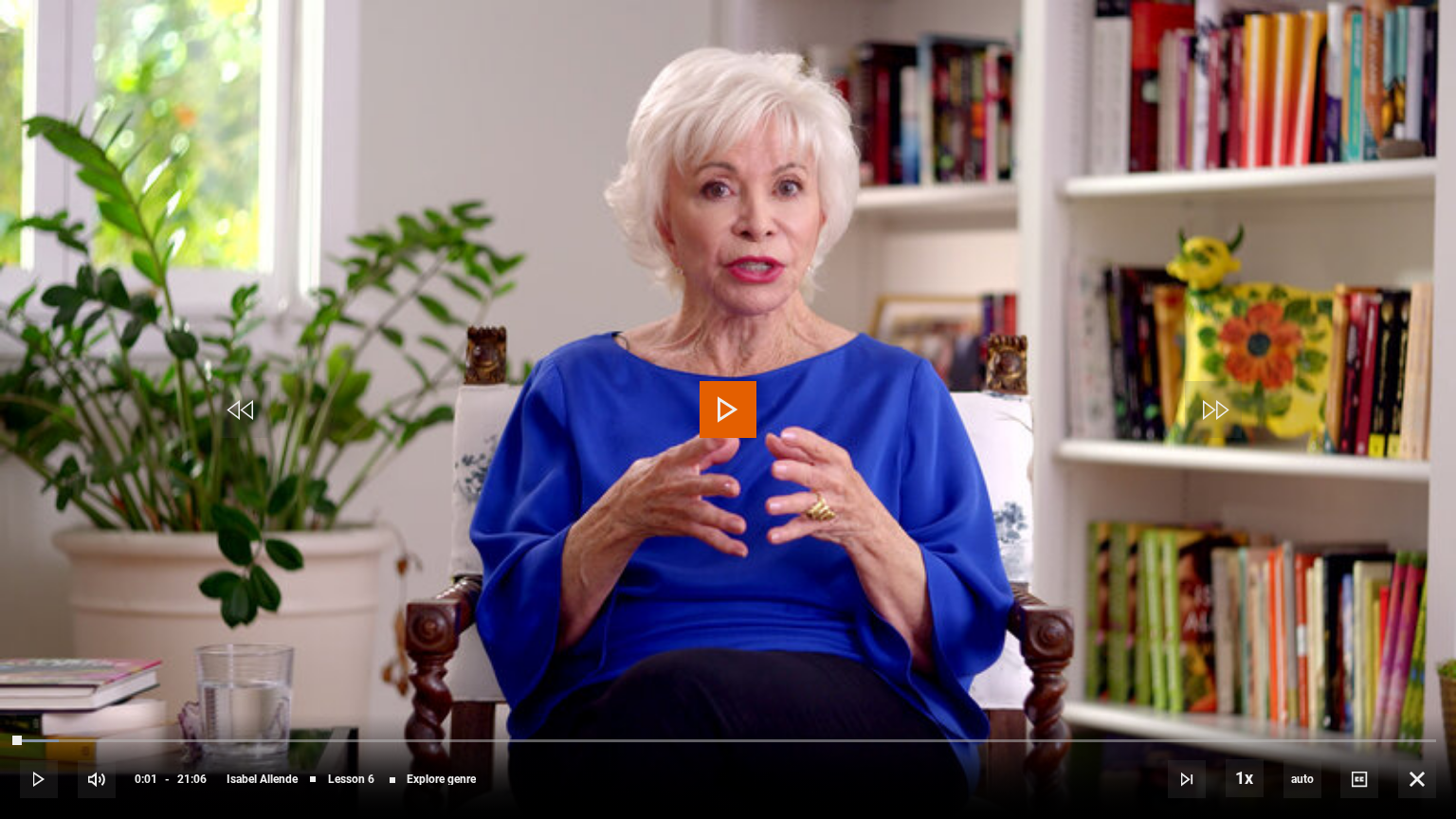 click at bounding box center (728, 410) 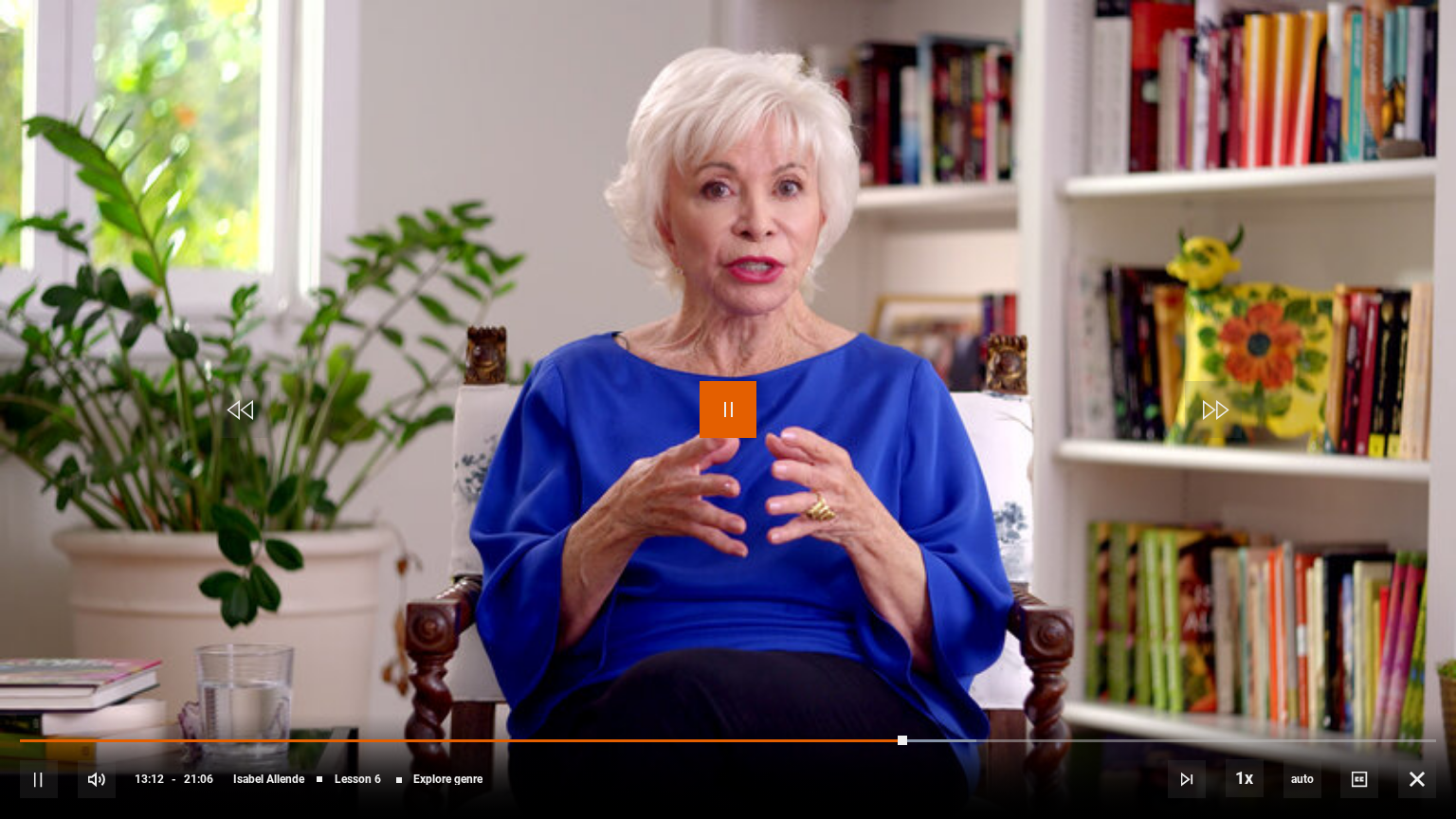 click at bounding box center [728, 410] 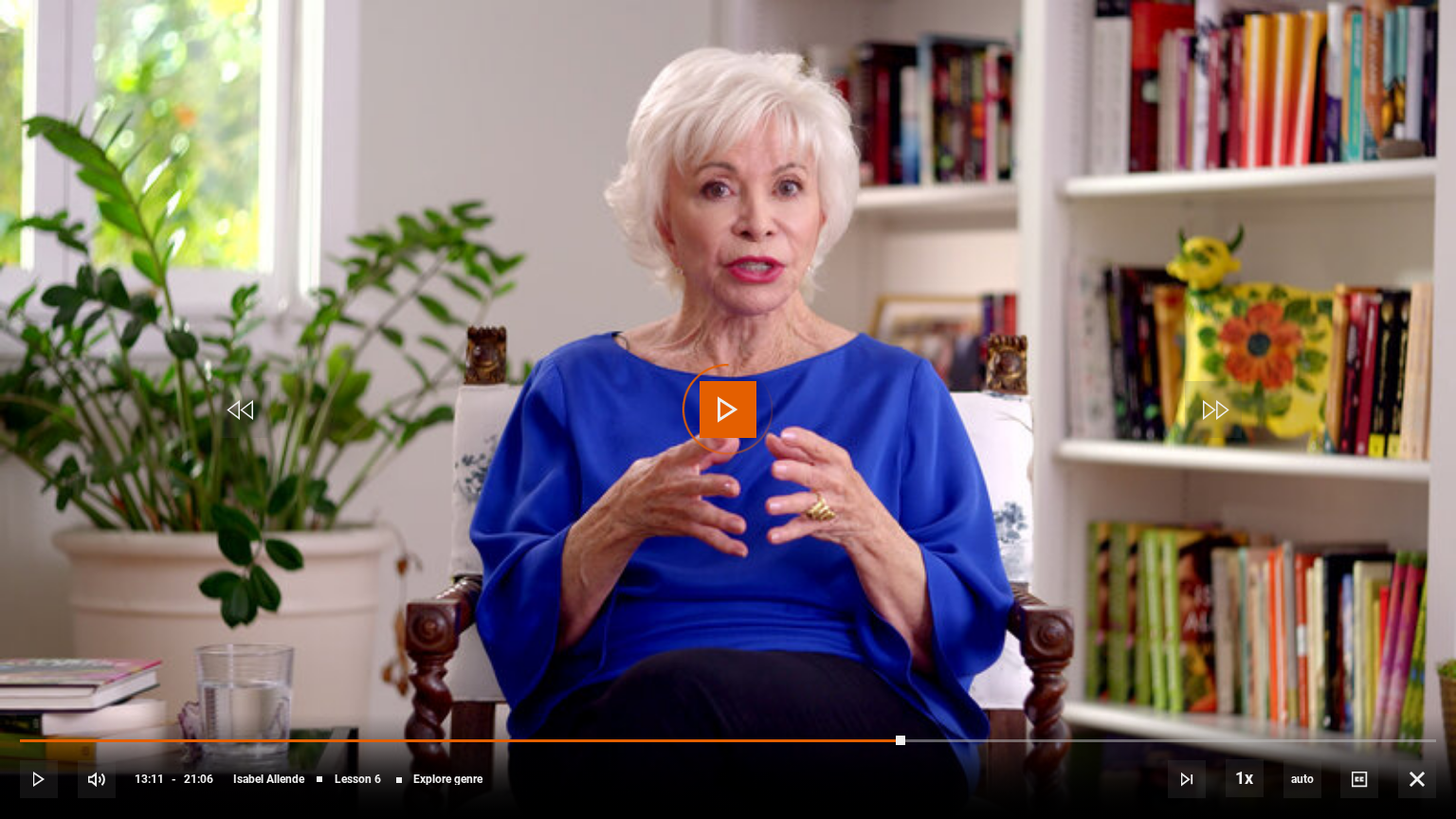 drag, startPoint x: 904, startPoint y: 743, endPoint x: 17, endPoint y: 736, distance: 887.0276 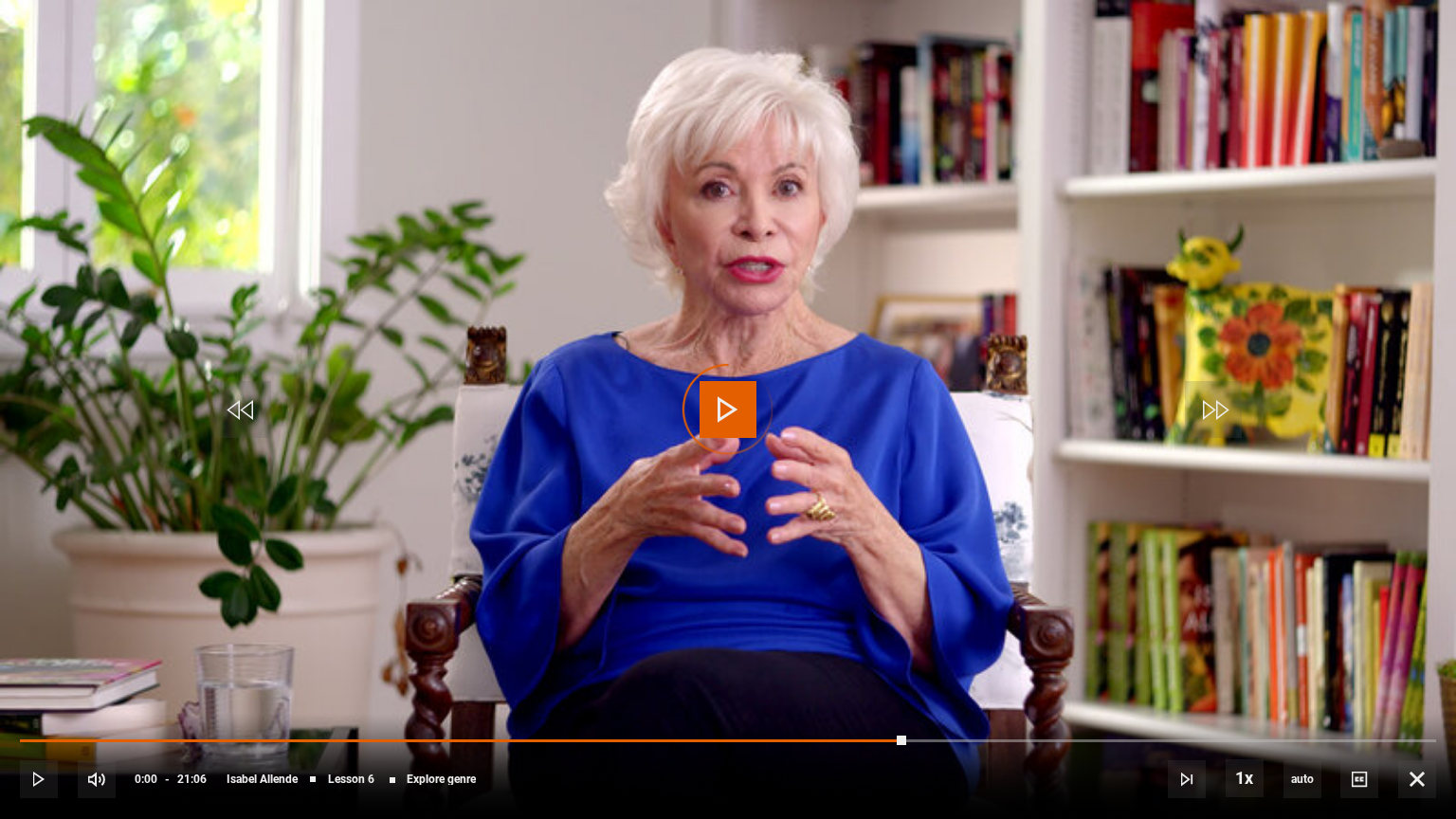 drag, startPoint x: 899, startPoint y: 737, endPoint x: 501, endPoint y: 729, distance: 398.08039 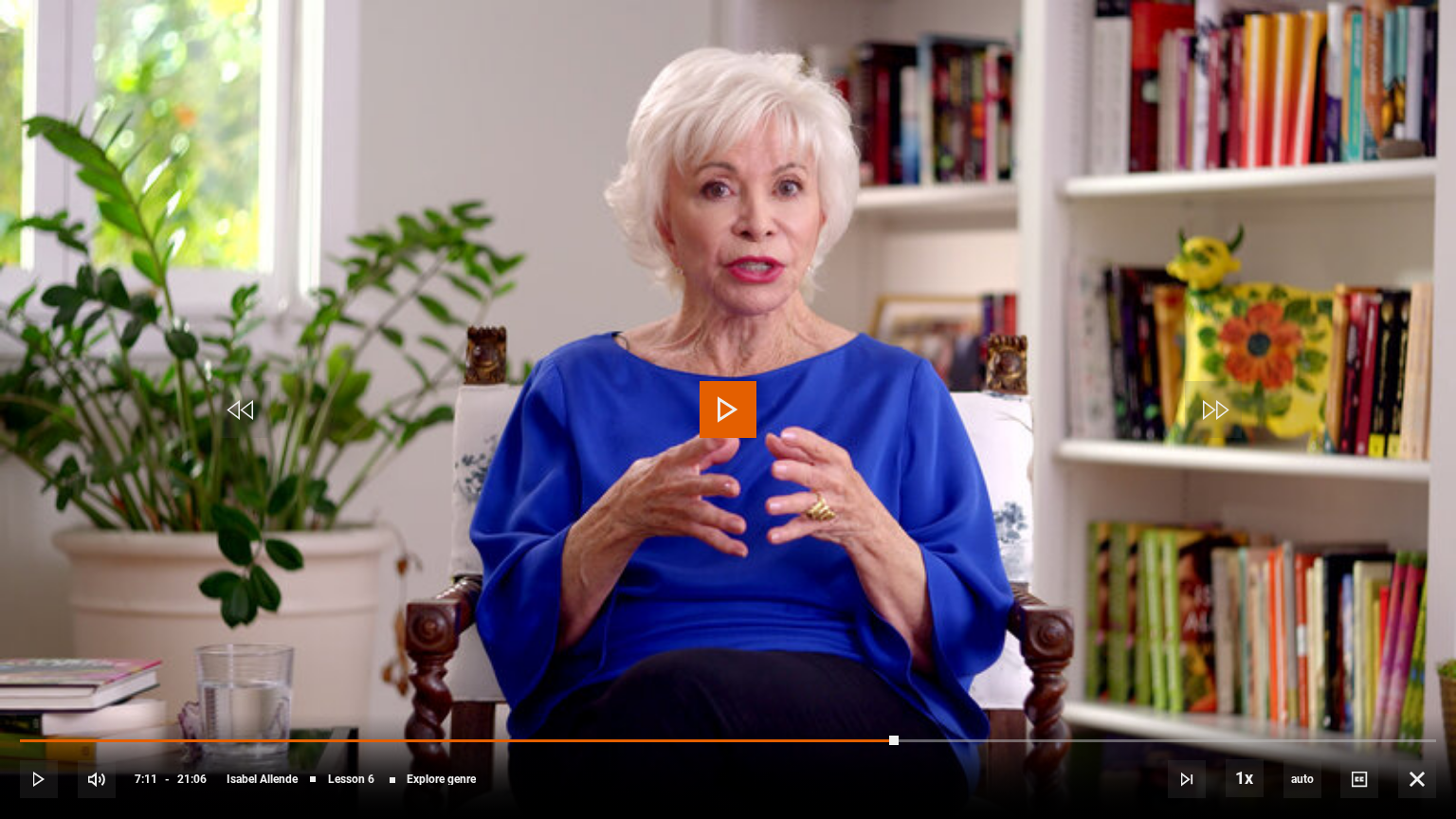 click on "10s Skip Back 10 seconds Play 10s Skip Forward 10 seconds Loaded :  34.76% 03:54 07:11 Play Mute Current Time  7:11 - Duration  21:06
[FIRST] [LAST]
Lesson 6
Explore genre
1x Playback Rate 2x 1.5x 1x , selected 0.5x auto Quality 360p 720p 1080p 2160p Auto , selected Captions captions off , selected English  Captions Spanish  Captions" at bounding box center (728, 766) 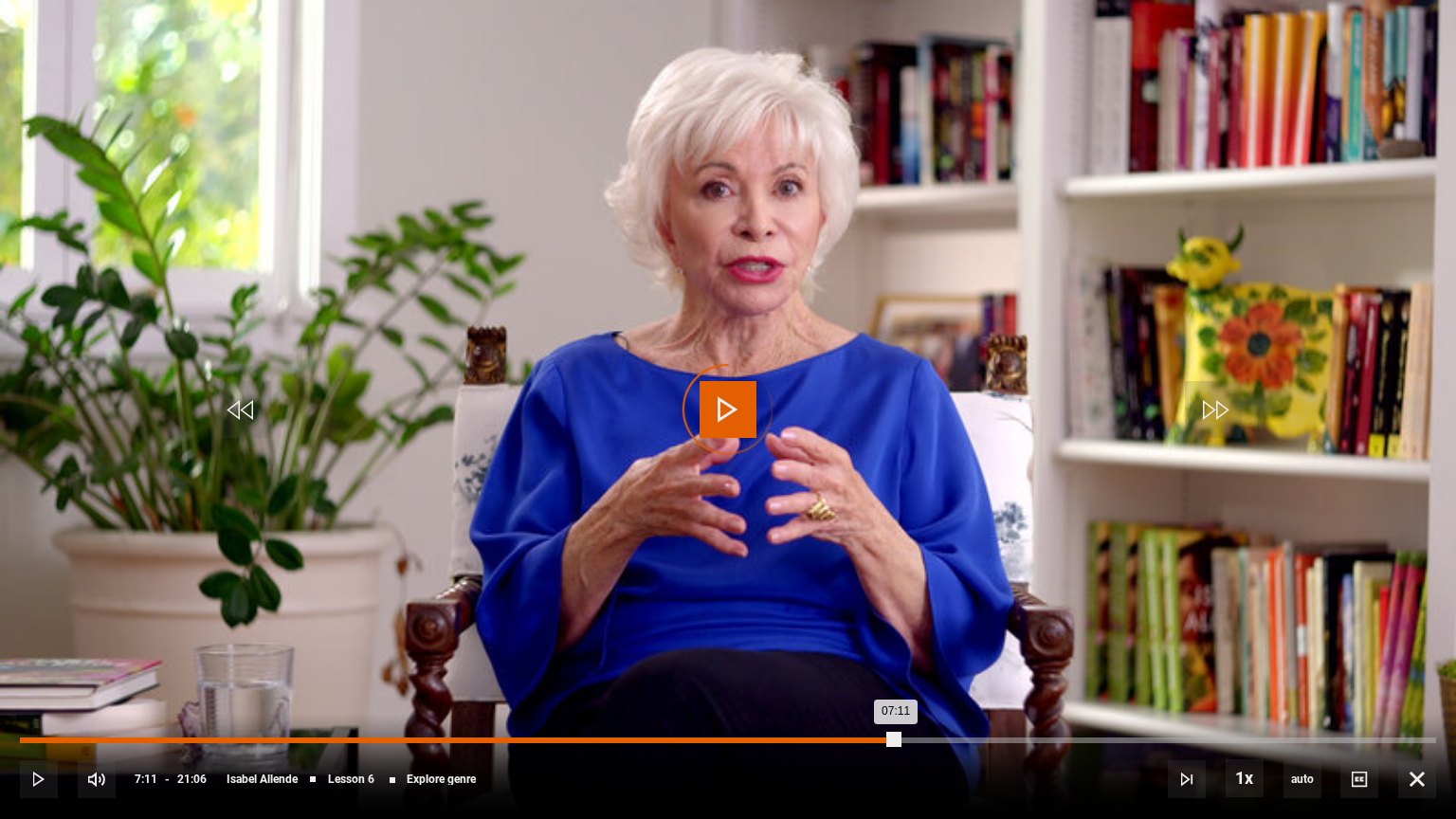 click on "04:09" at bounding box center (300, 740) 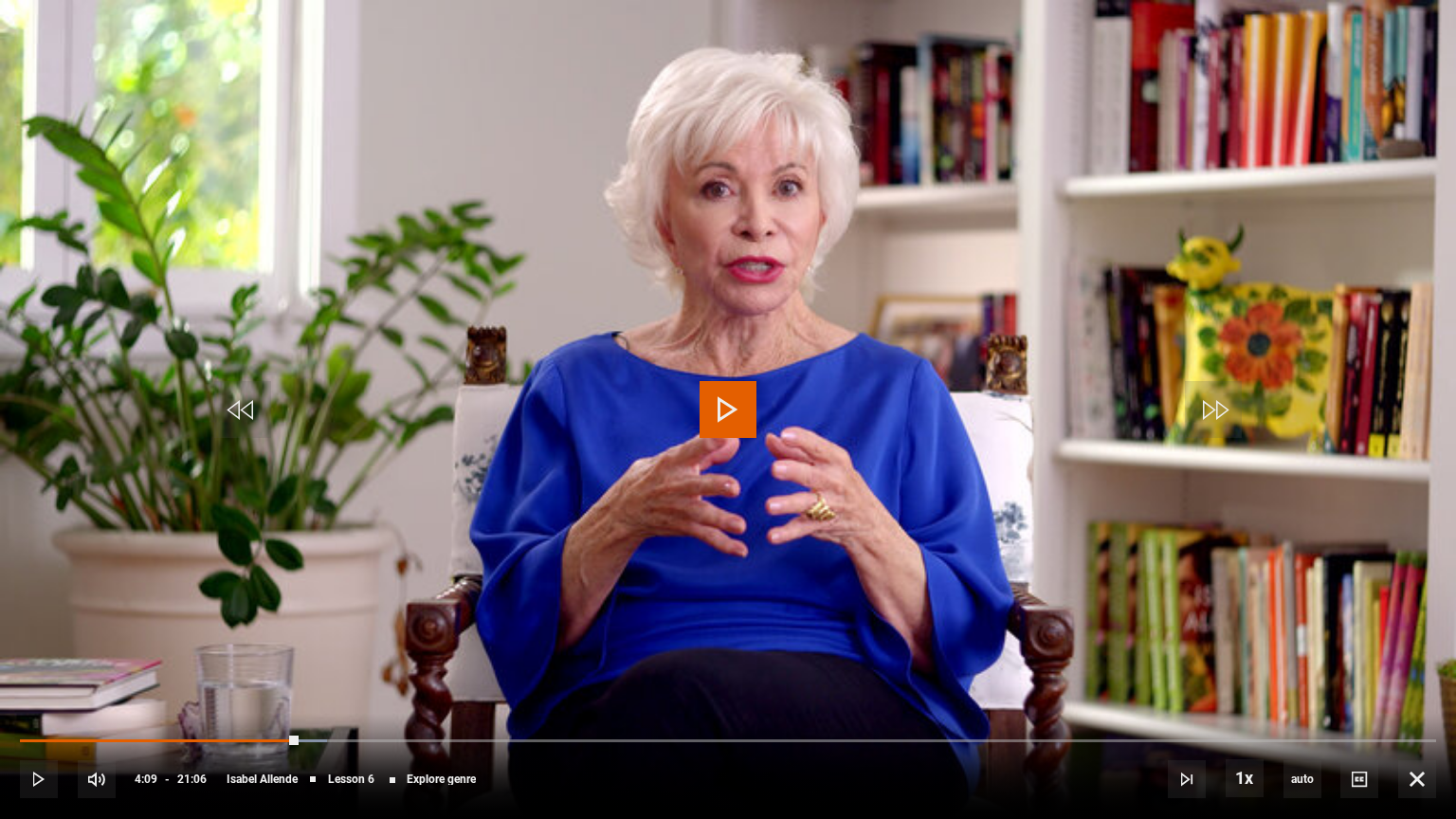 click on "10s Skip Back 10 seconds Play 10s Skip Forward 10 seconds Loaded :  21.72% 00:00 04:09 Play Mute Current Time  4:09 - Duration  21:06
[FIRST] [LAST]
Lesson 6
Explore genre
1x Playback Rate 2x 1.5x 1x , selected 0.5x auto Quality 360p 720p 1080p 2160p Auto , selected Captions captions off , selected English  Captions Spanish  Captions" at bounding box center [728, 766] 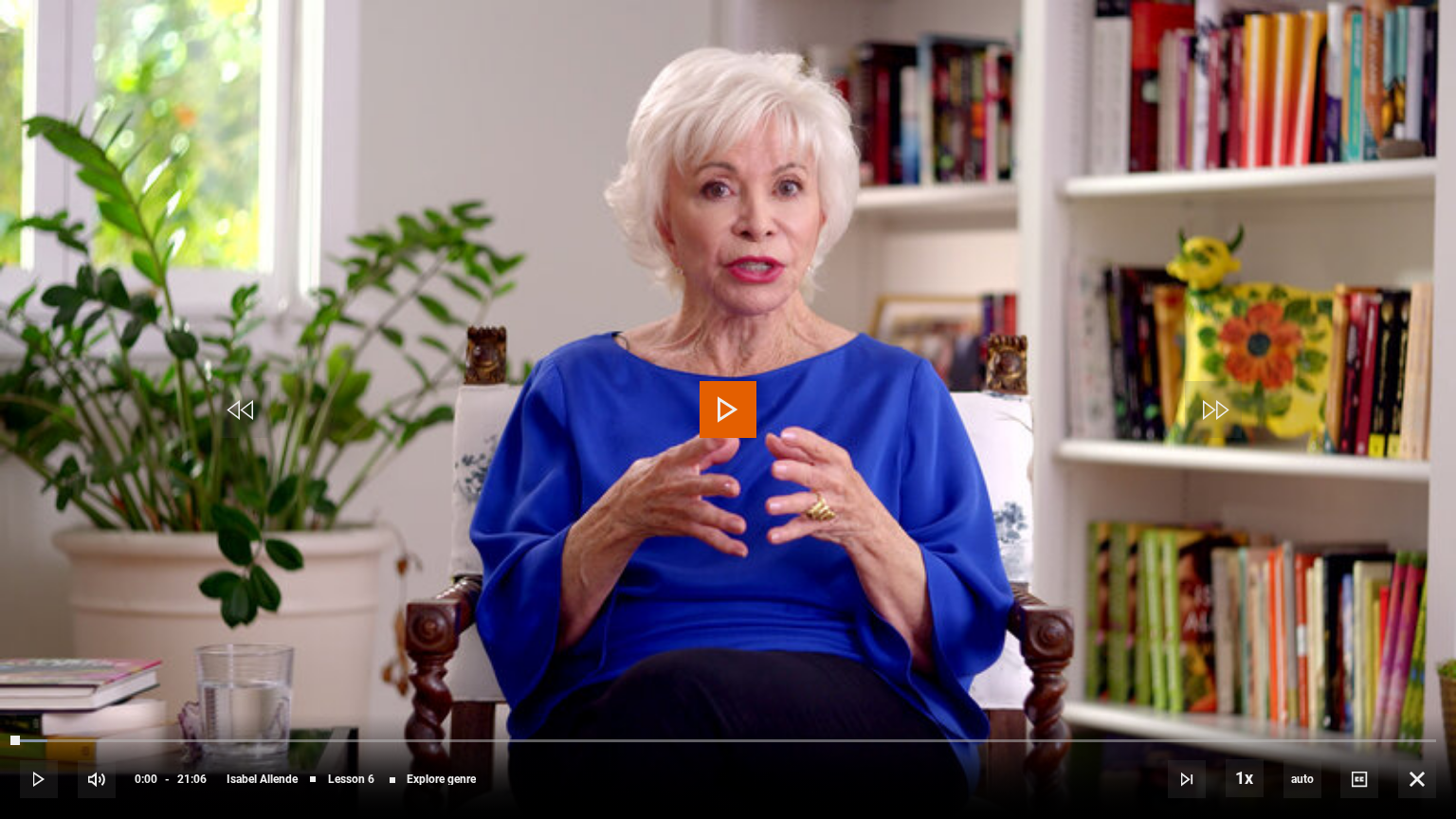 click on "10s Skip Back 10 seconds Play 10s Skip Forward 10 seconds Loaded :  1.97% 00:00 00:00 Play Mute Current Time  0:00 - Duration  21:06
[FIRST] [LAST]
Lesson 6
Explore genre
1x Playback Rate 2x 1.5x 1x , selected 0.5x auto Quality 360p 720p 1080p 2160p Auto , selected Captions captions off , selected English  Captions Spanish  Captions" at bounding box center [728, 766] 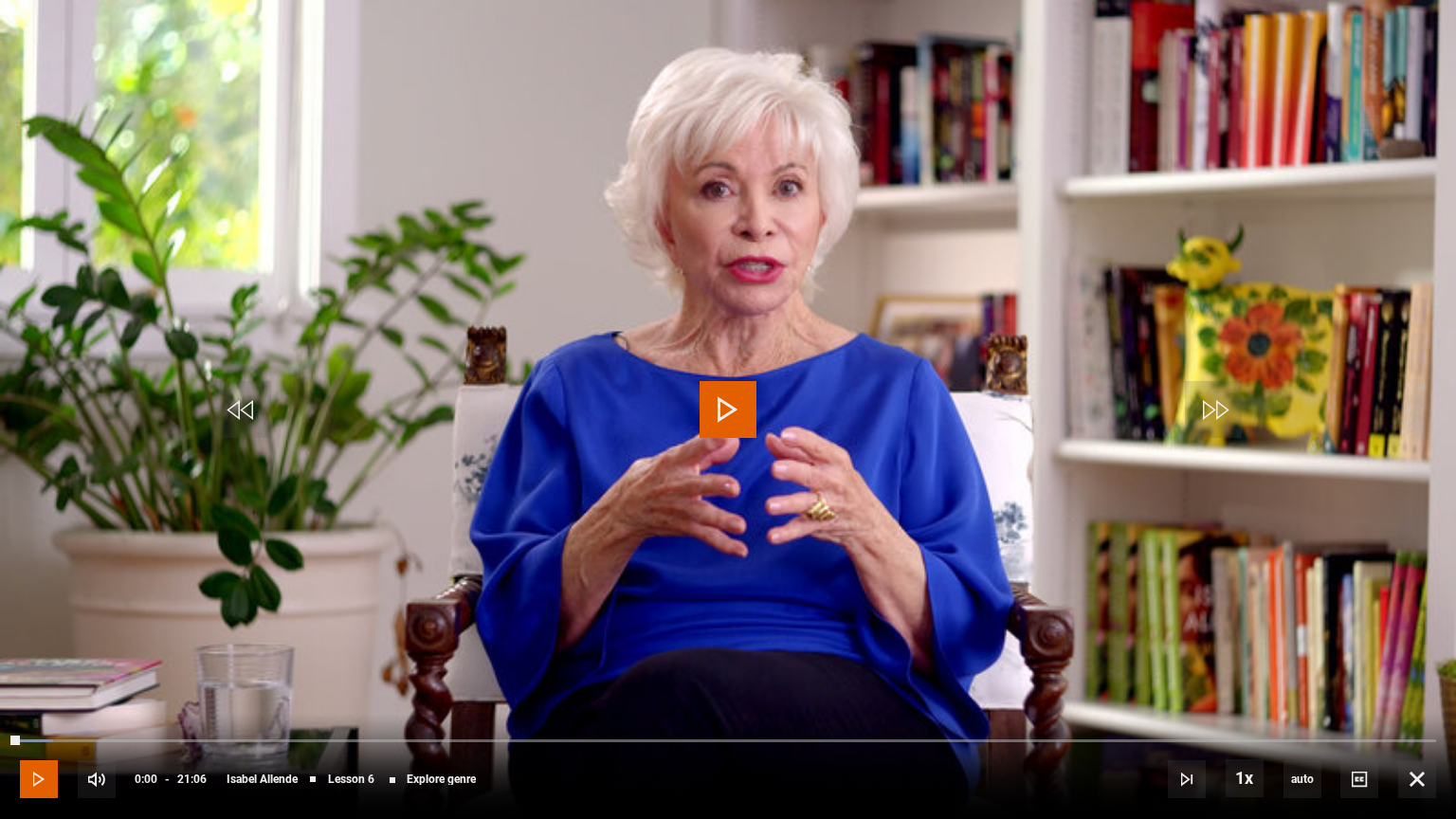 click at bounding box center [39, 779] 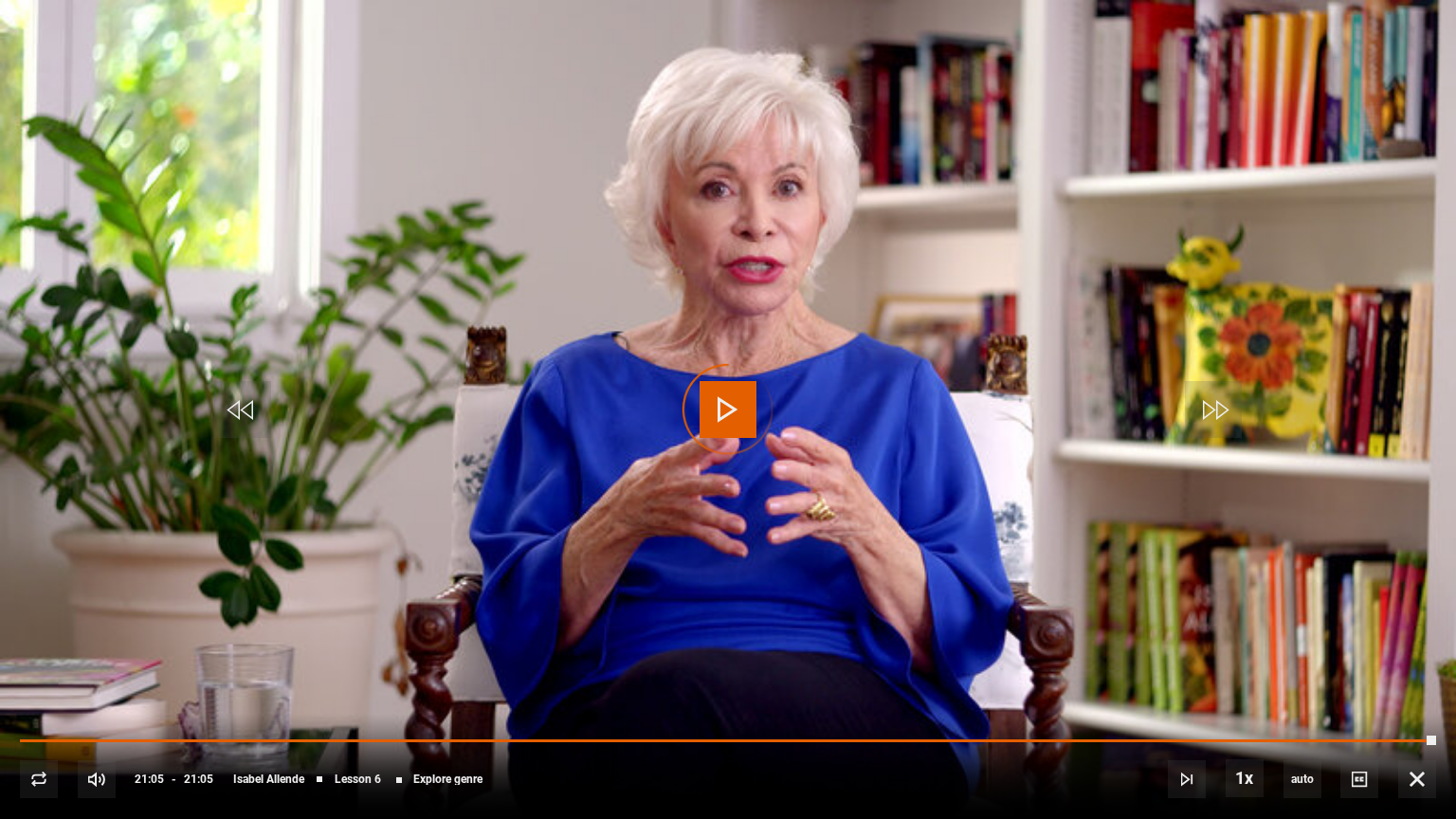 click at bounding box center [728, 410] 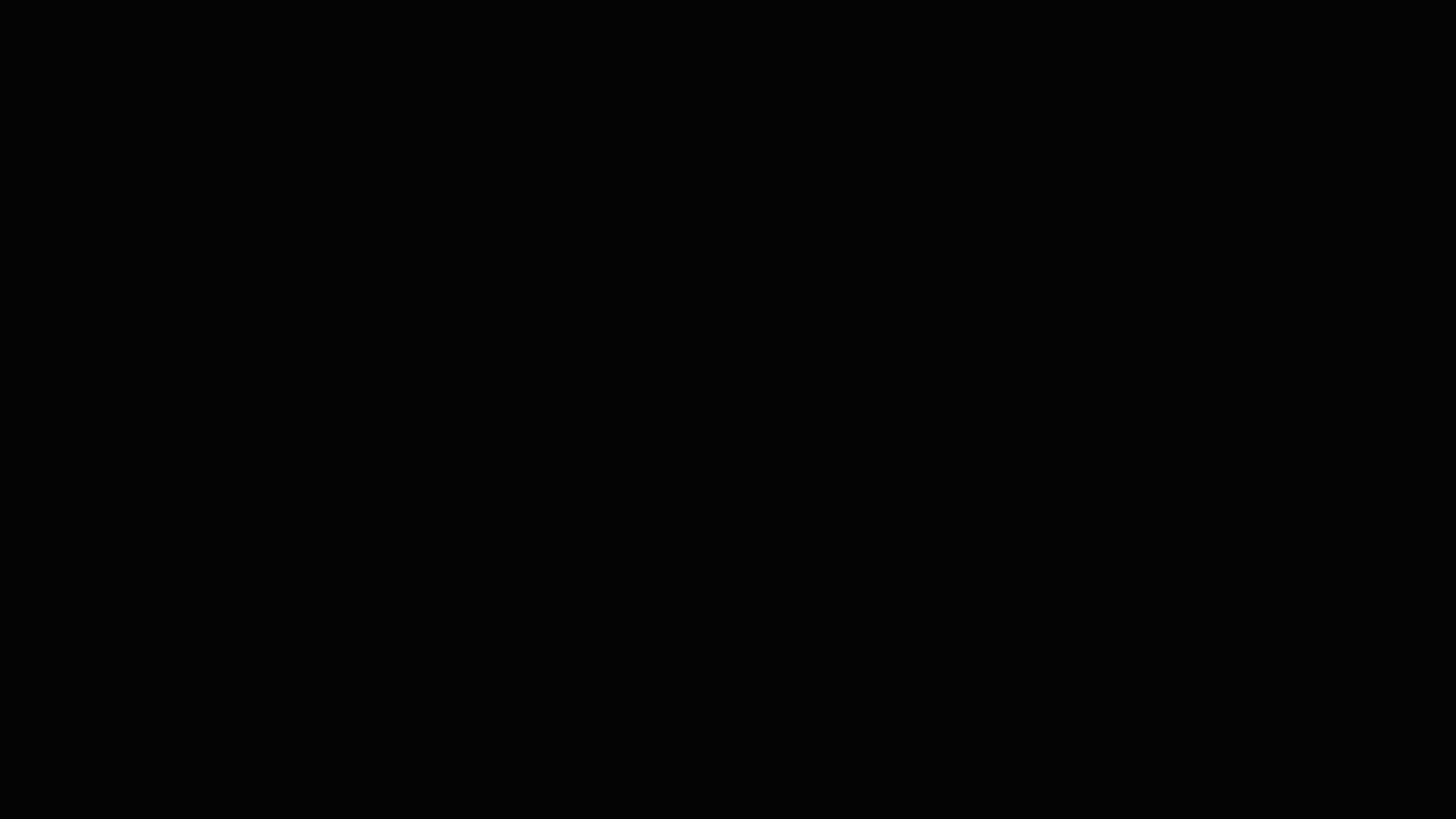 click at bounding box center (0, 0) 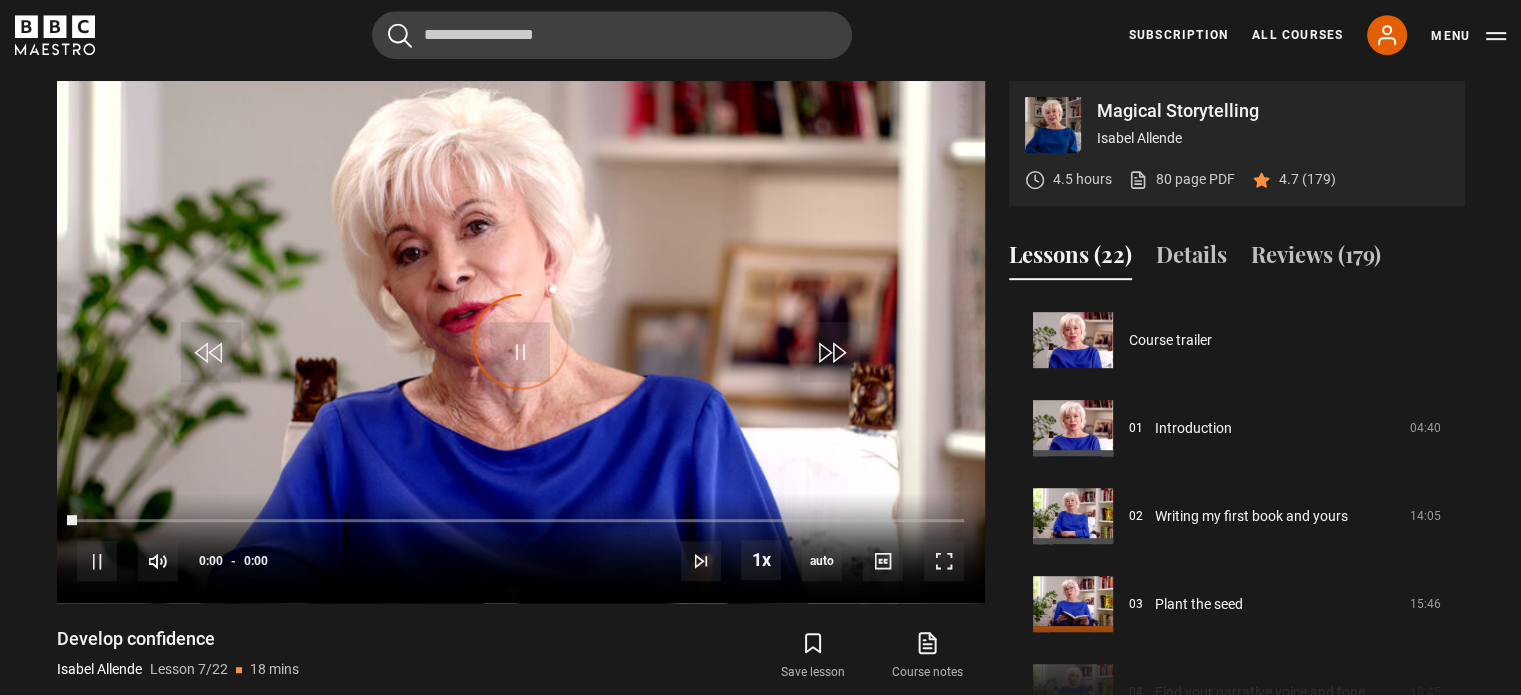 scroll, scrollTop: 528, scrollLeft: 0, axis: vertical 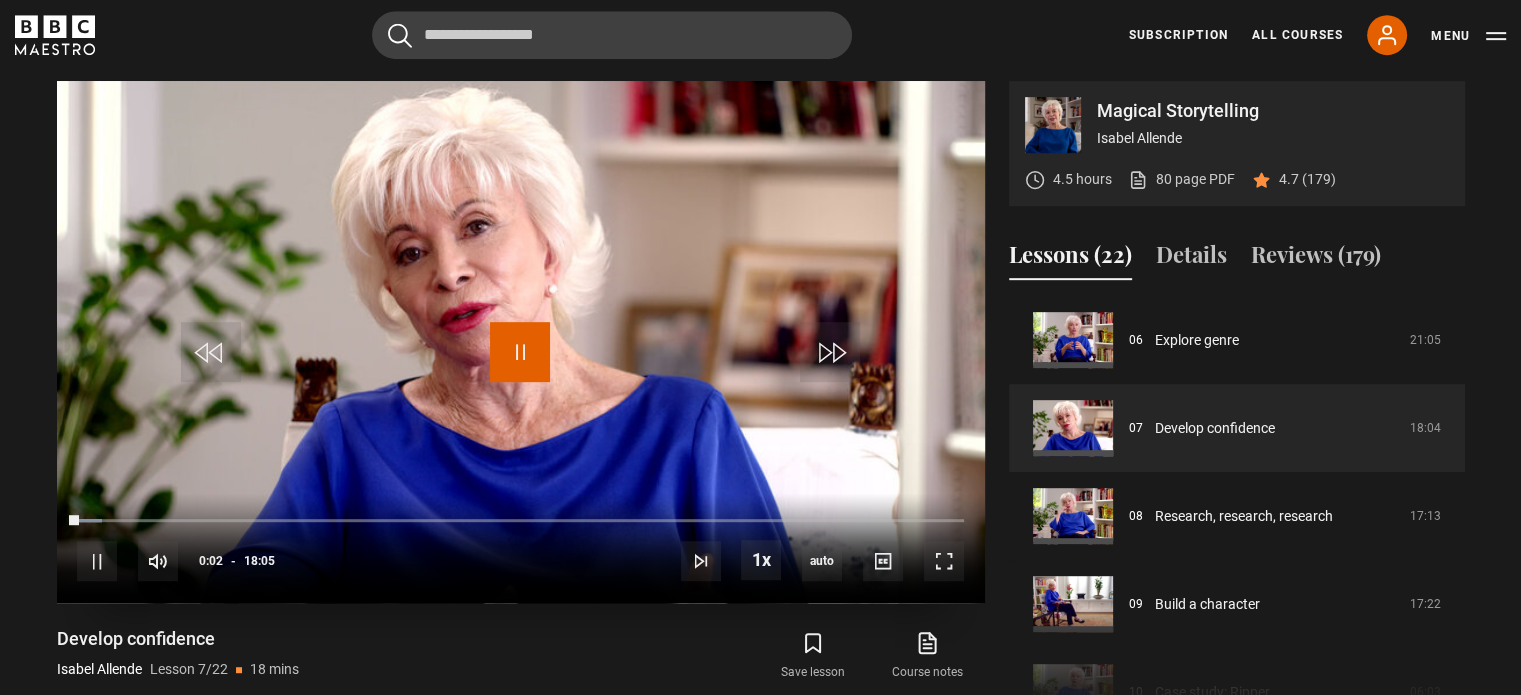 click at bounding box center [520, 352] 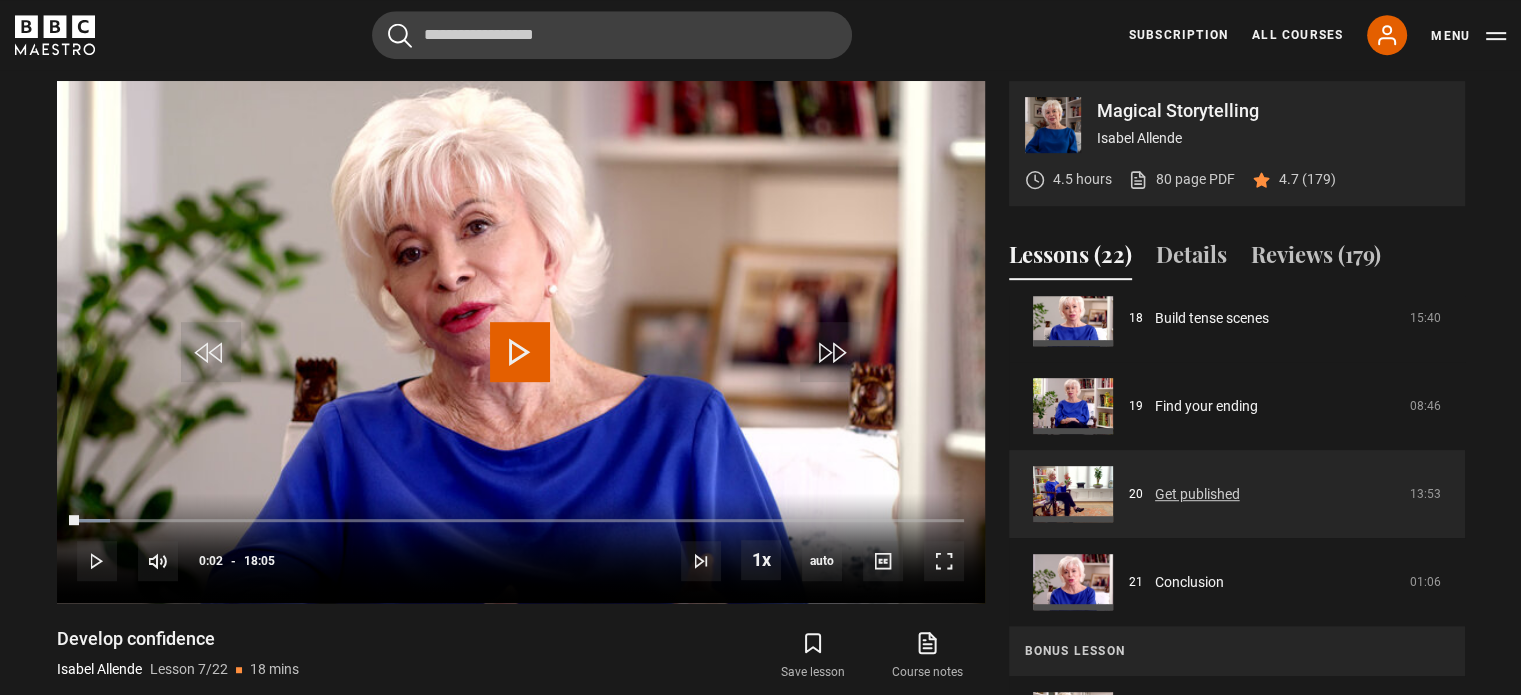 scroll, scrollTop: 1642, scrollLeft: 0, axis: vertical 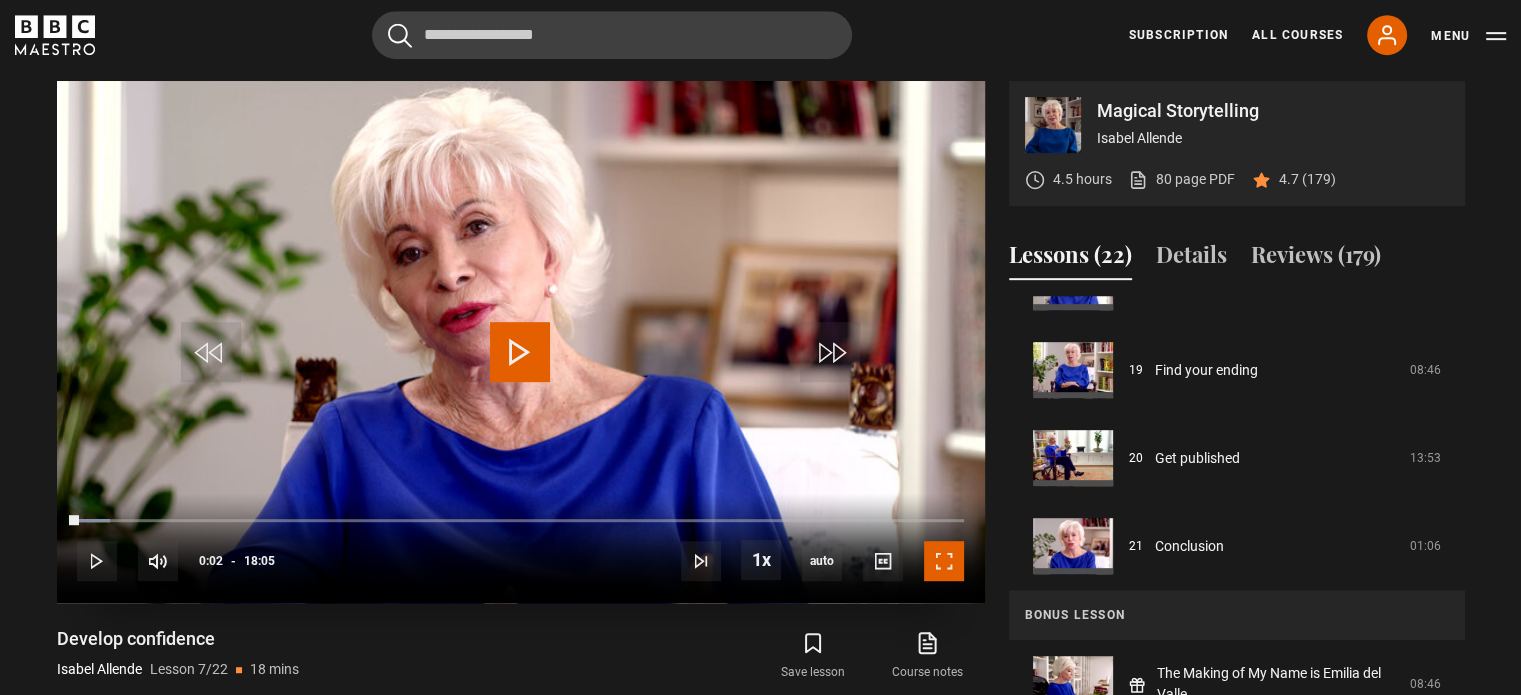 click at bounding box center (944, 561) 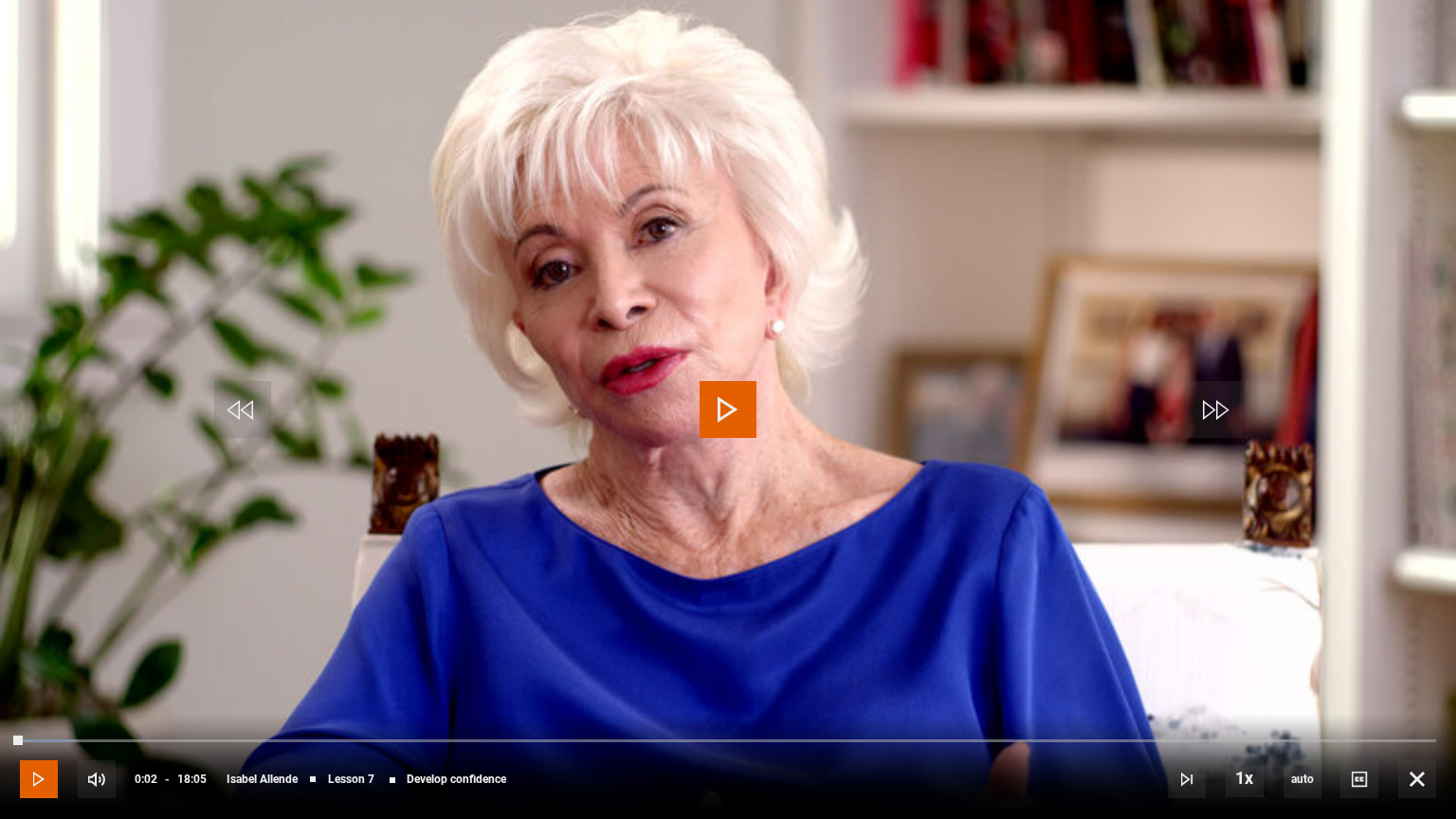 click at bounding box center [39, 779] 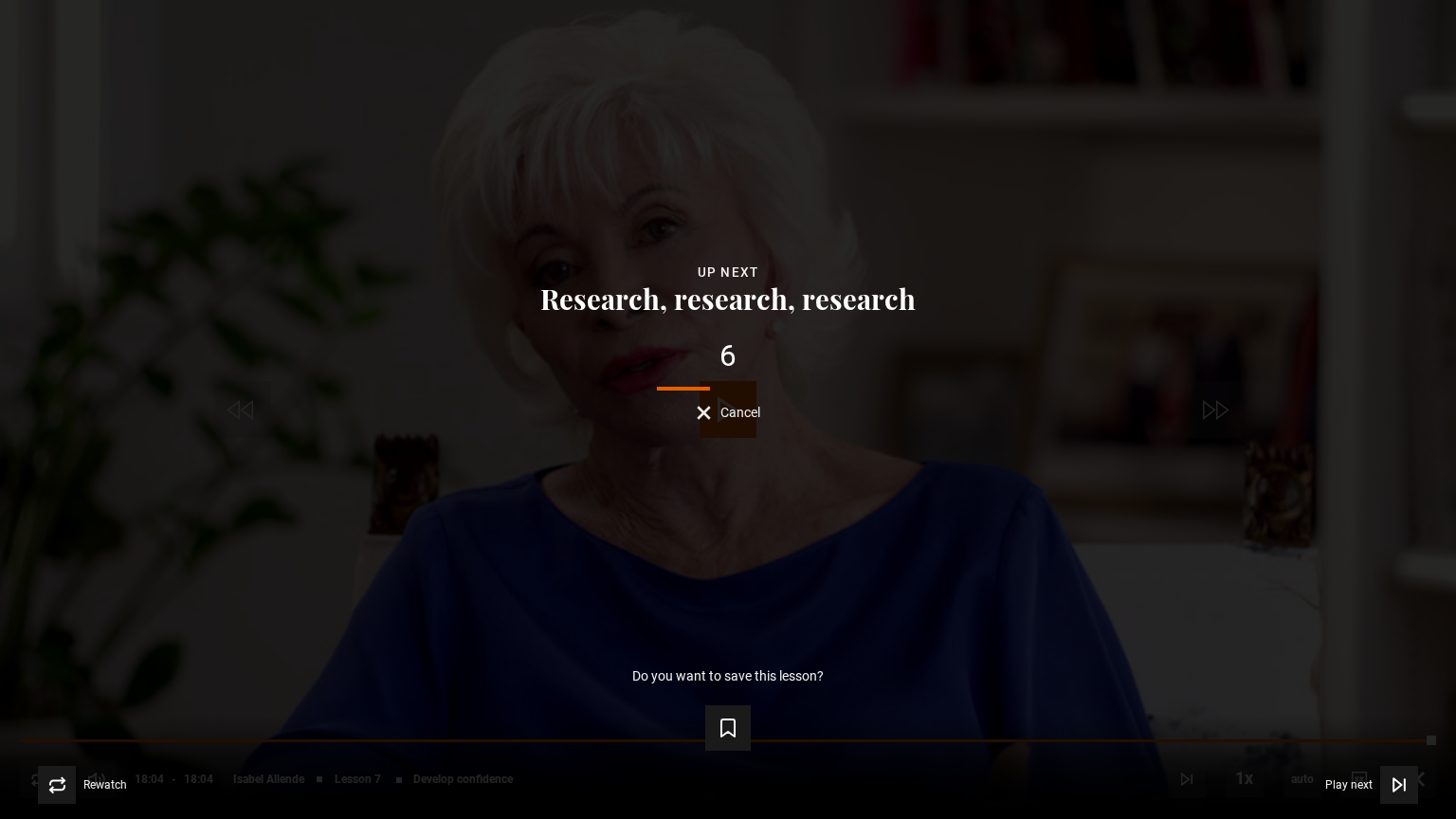 click on "Lesson Completed
Up next
Research, research, research
6
Cancel
Do you want to save this lesson?
Save lesson
Rewatch
Rewatch
Play next
Play next" at bounding box center [728, 410] 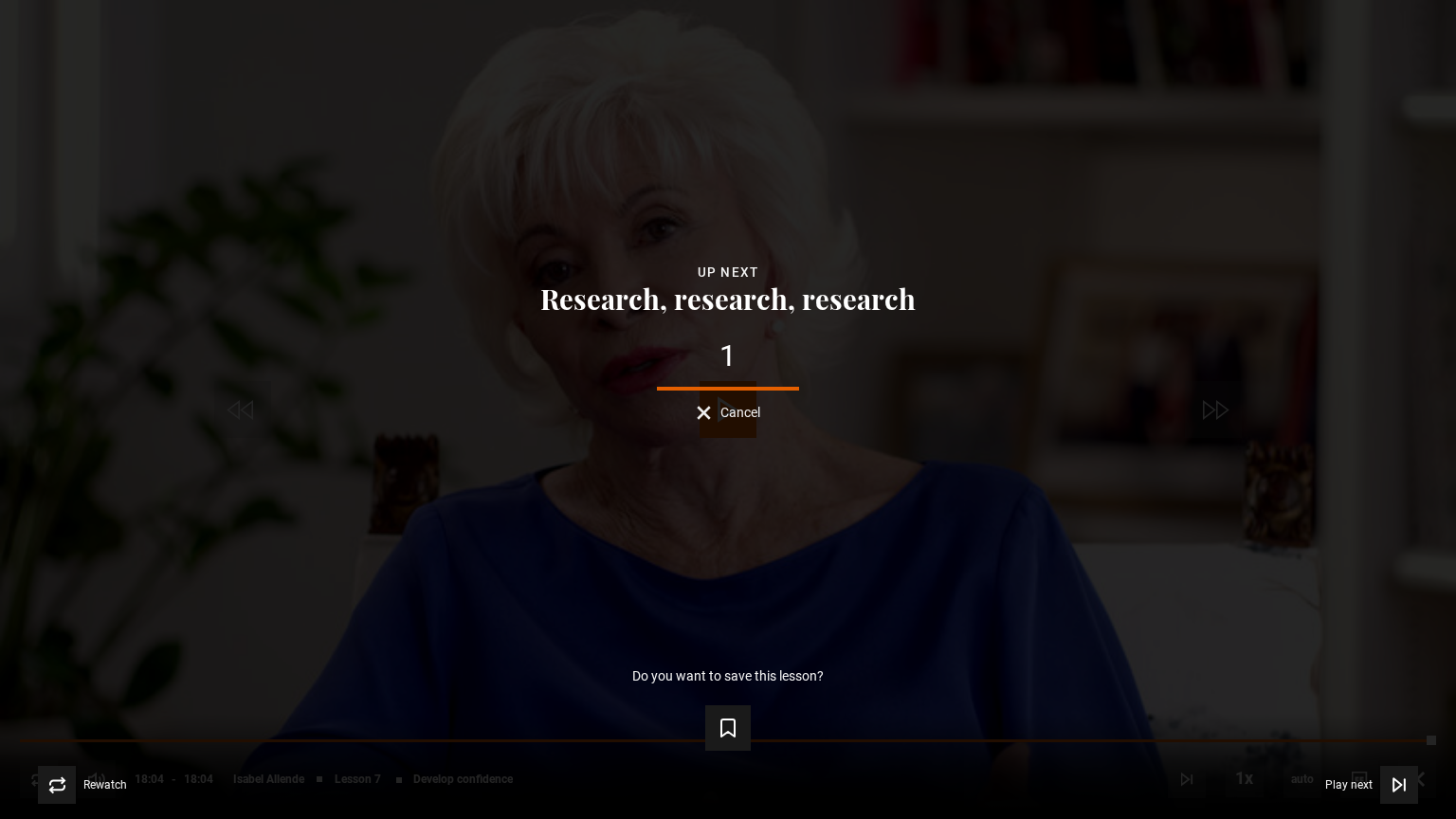 click on "Lesson Completed
Up next
Research, research, research
1
Cancel
Do you want to save this lesson?
Save lesson
Rewatch
Rewatch
Play next
Play next" at bounding box center (728, 410) 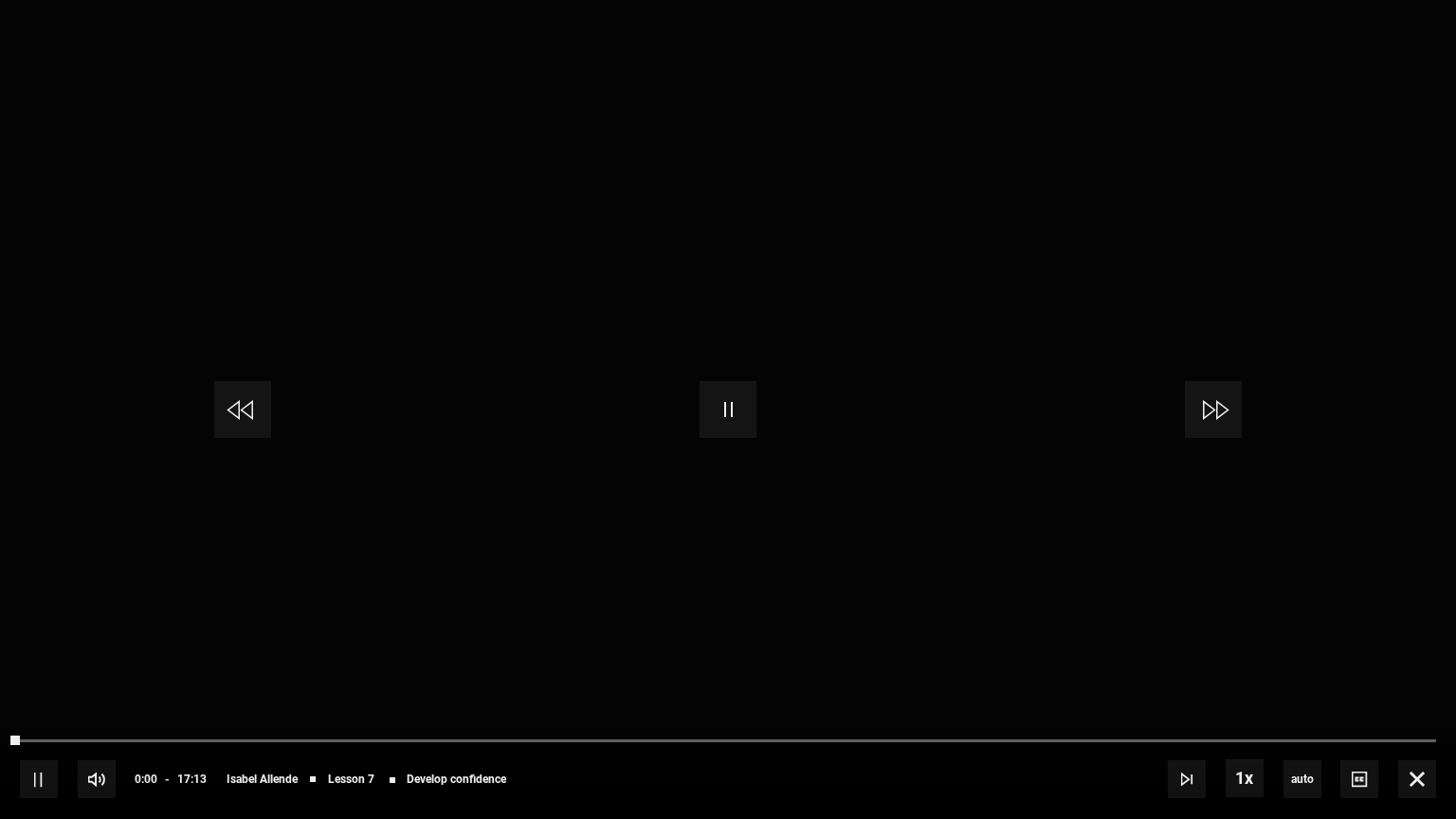 click at bounding box center (728, 410) 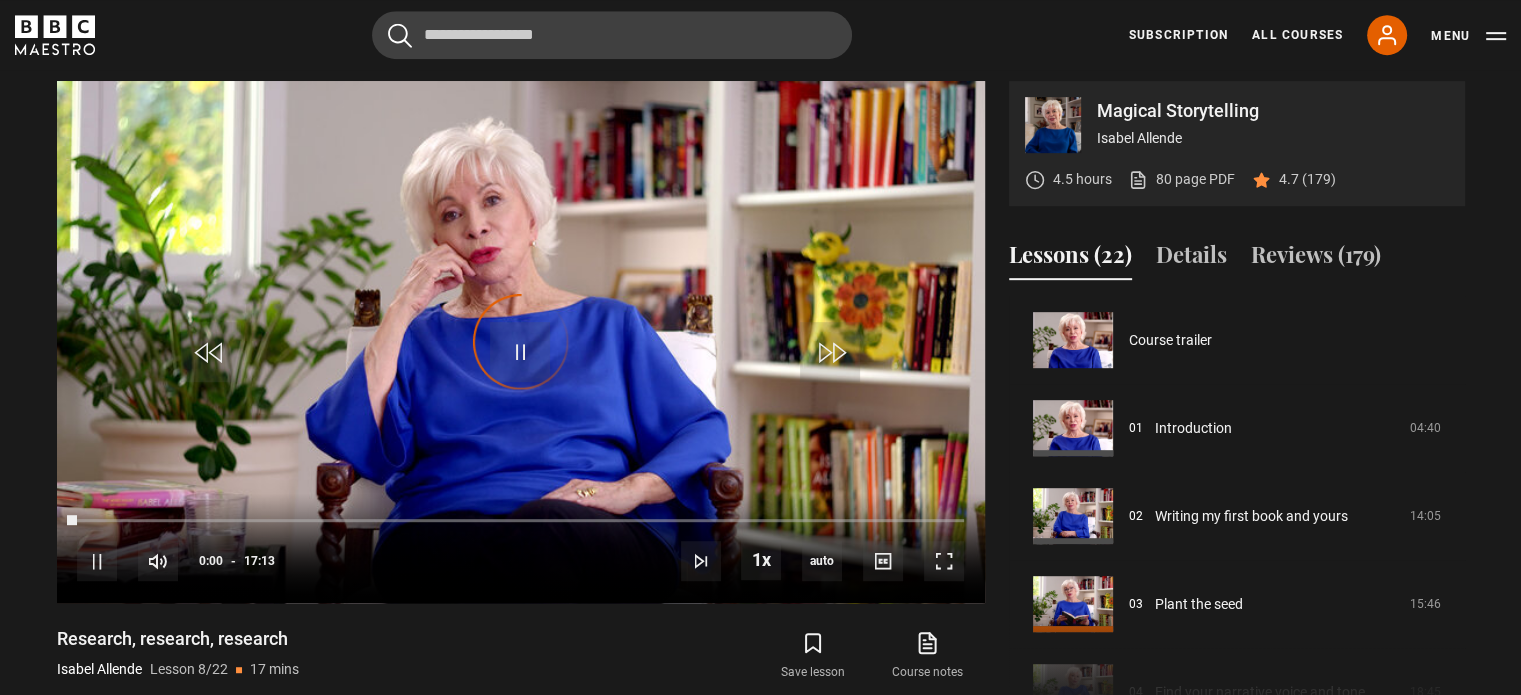 scroll, scrollTop: 616, scrollLeft: 0, axis: vertical 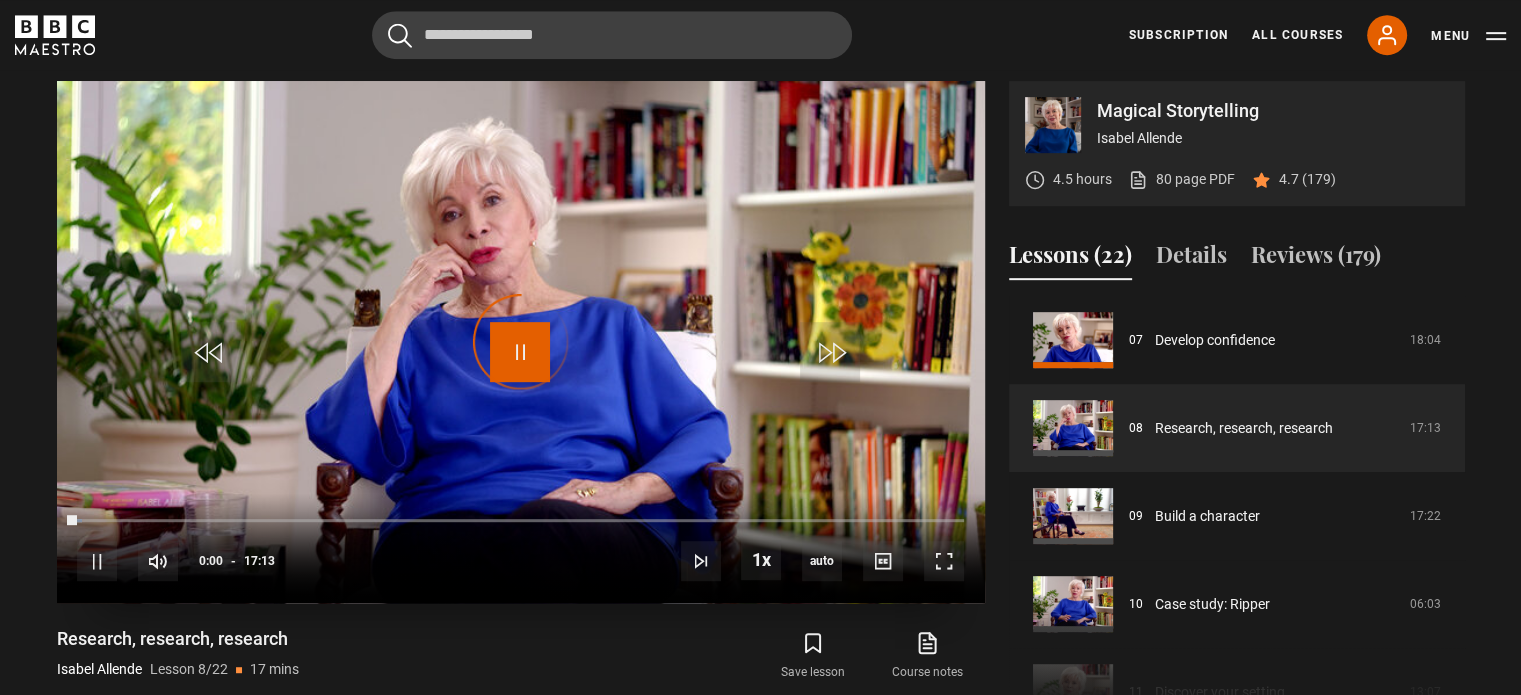 click at bounding box center [520, 352] 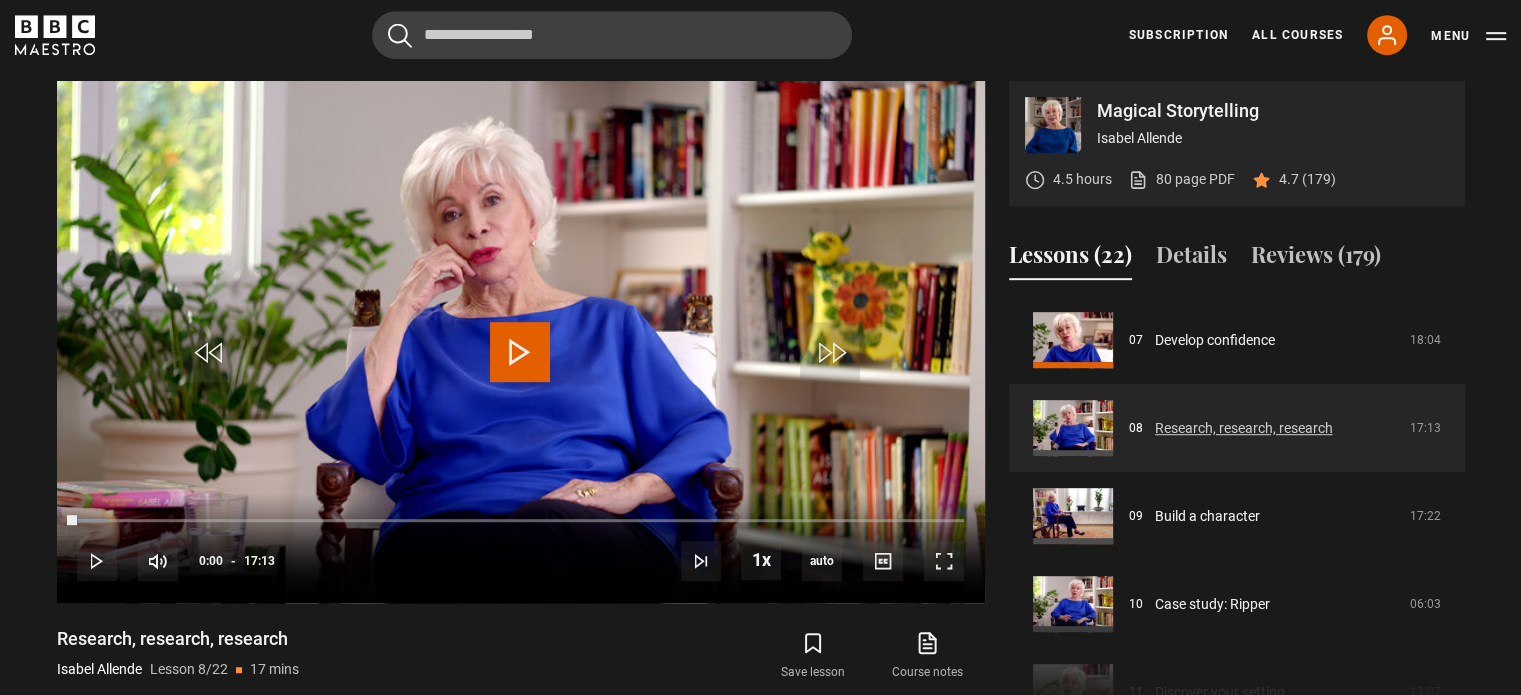 click on "Research, research, research" at bounding box center (1244, 428) 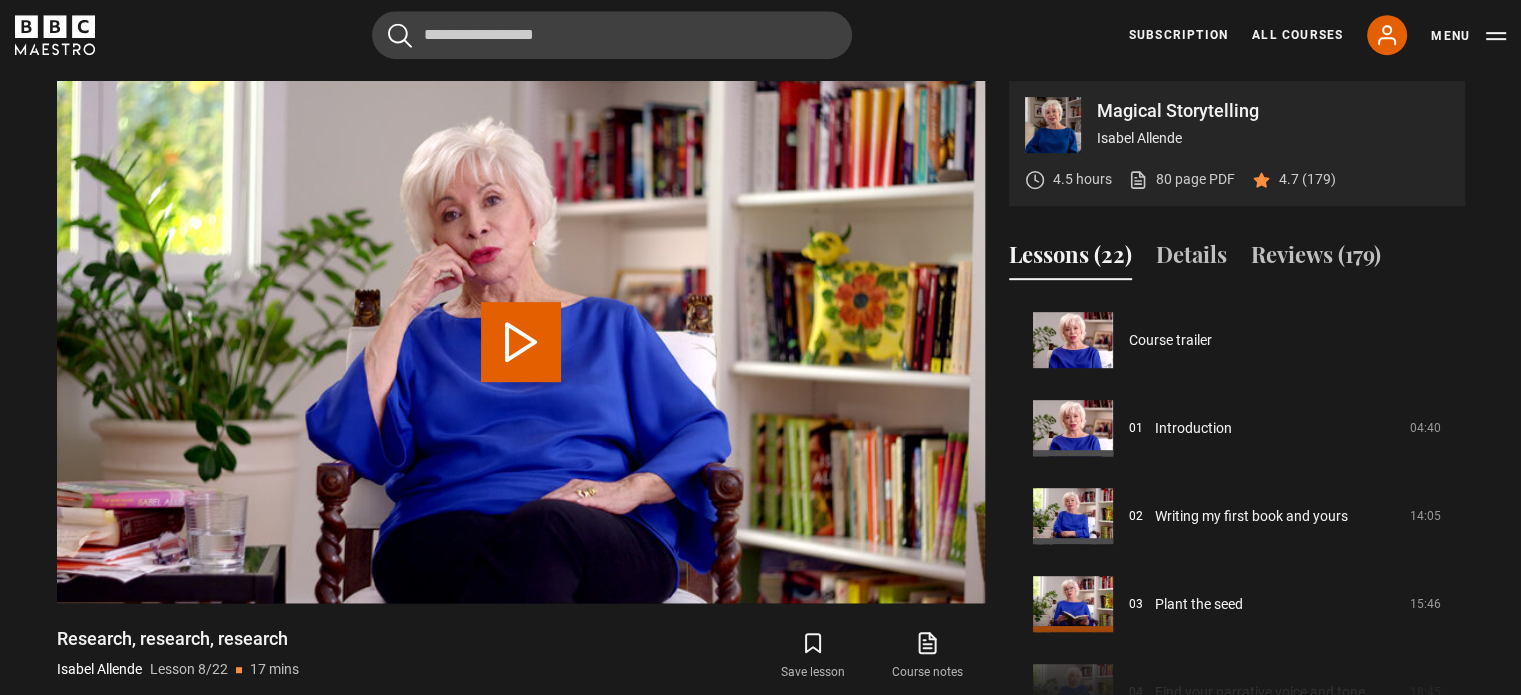 scroll, scrollTop: 616, scrollLeft: 0, axis: vertical 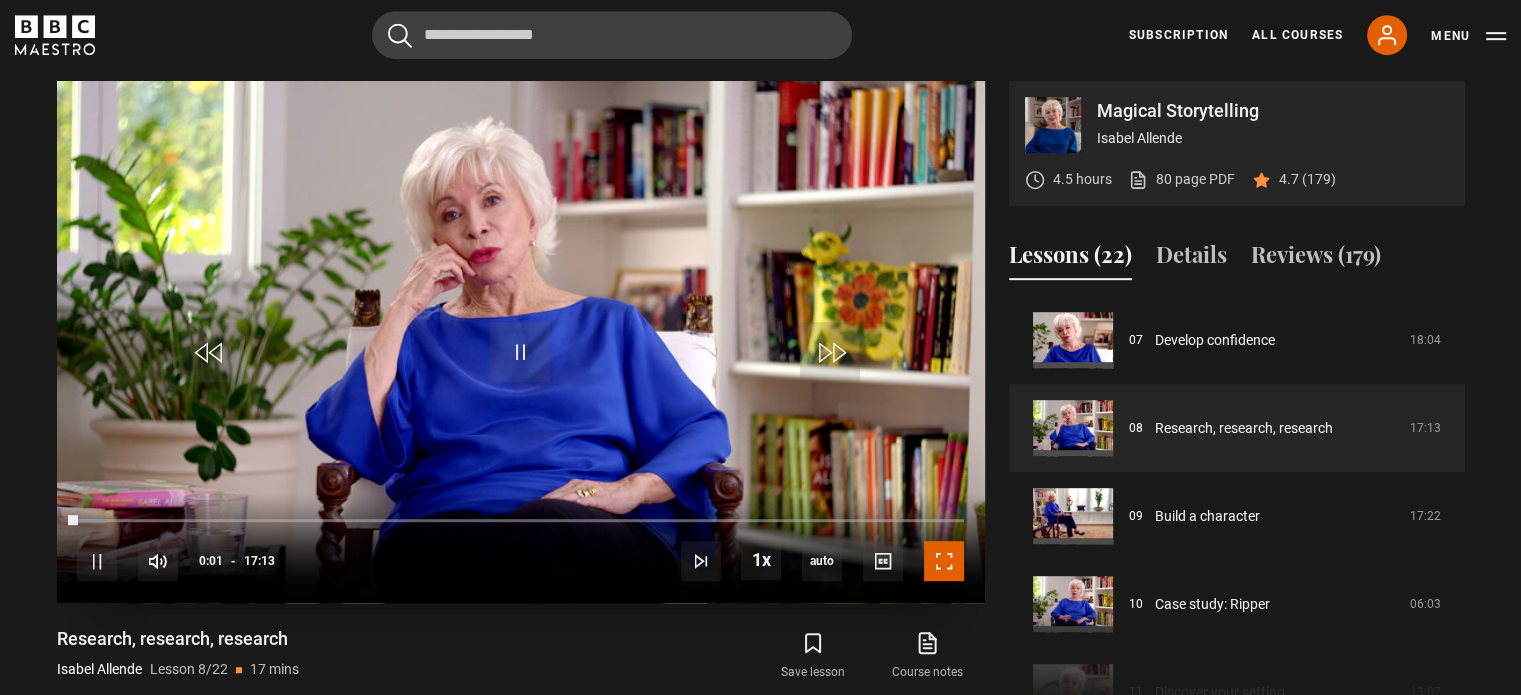 click at bounding box center (944, 561) 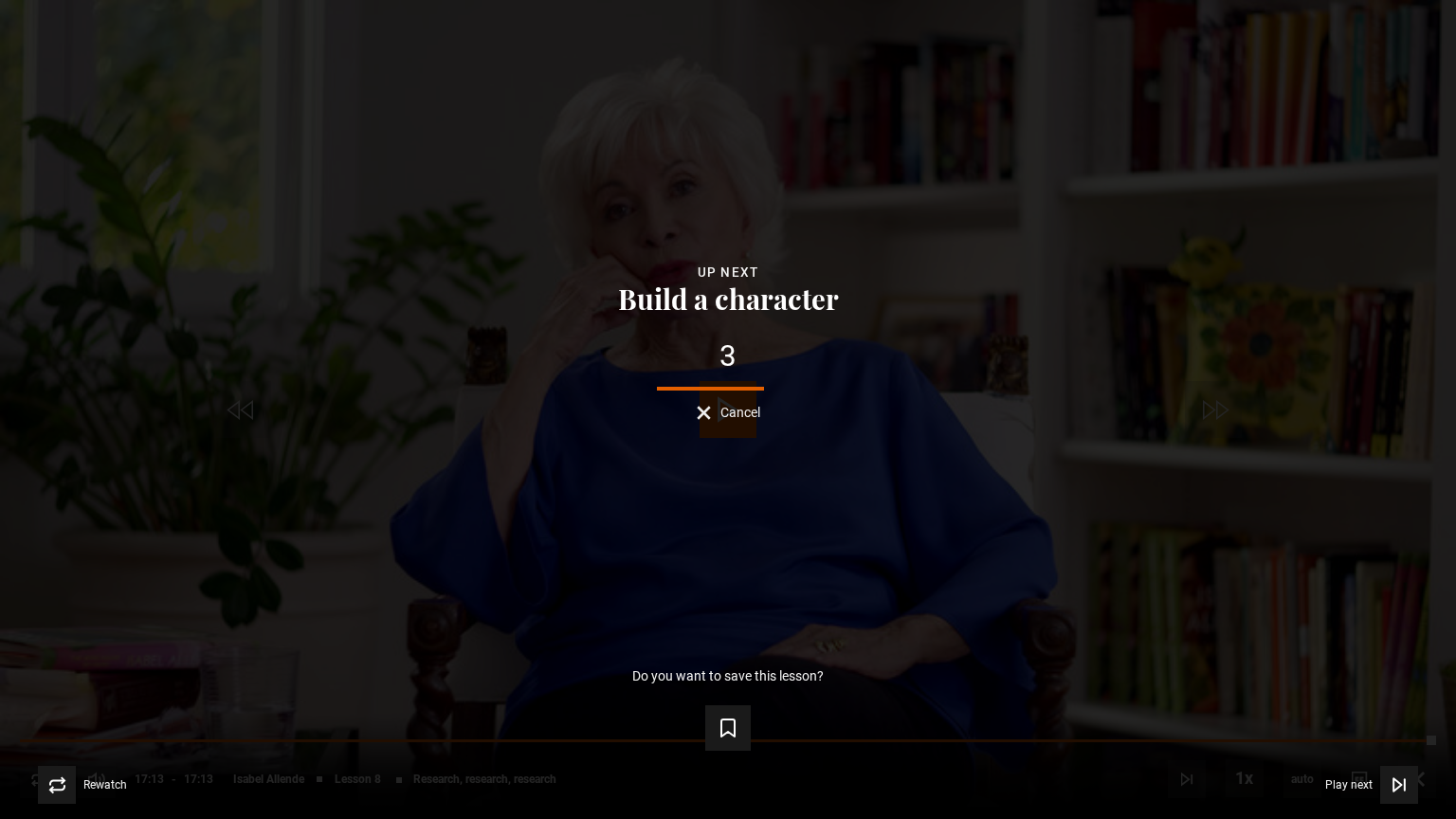 click on "Lesson Completed
Up next
Build a character
3
Cancel
Do you want to save this lesson?
Save lesson
Rewatch
Rewatch
Play next
Play next" at bounding box center [728, 410] 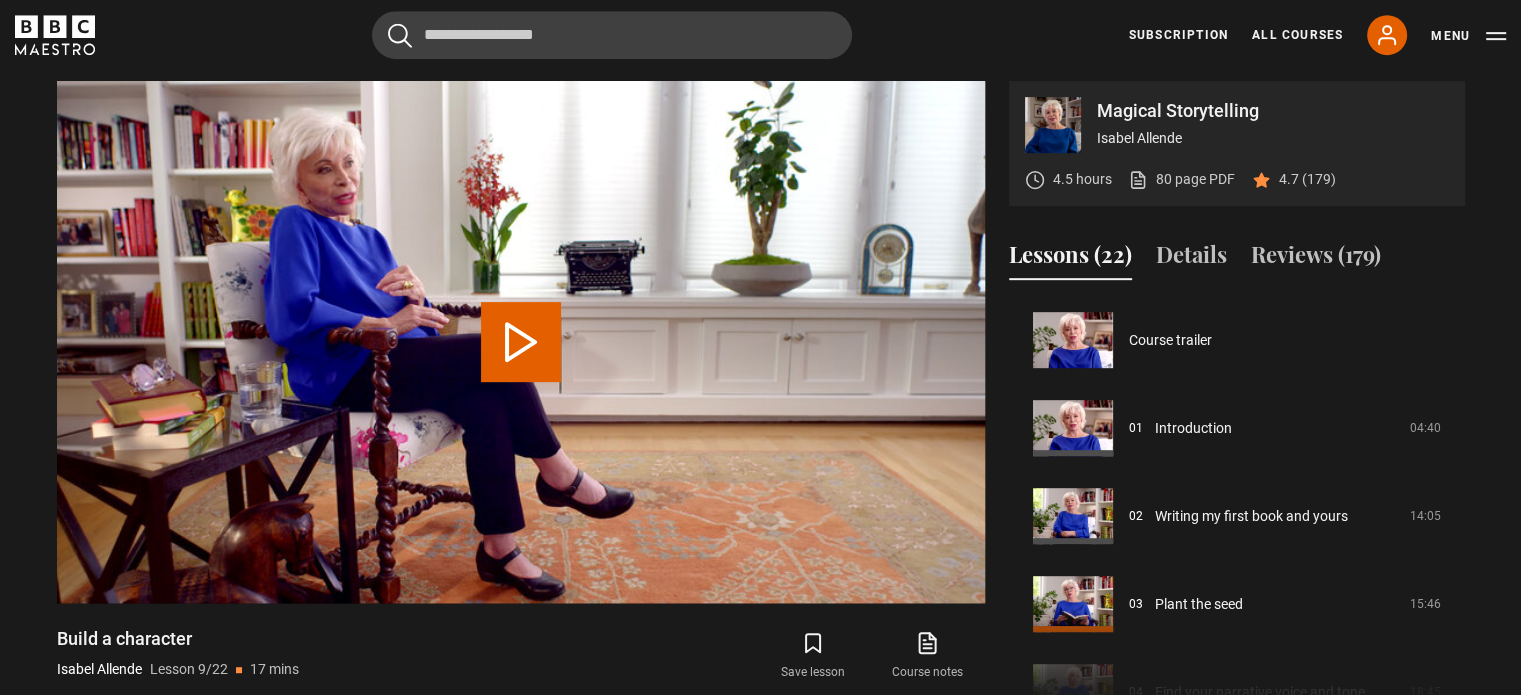 scroll, scrollTop: 704, scrollLeft: 0, axis: vertical 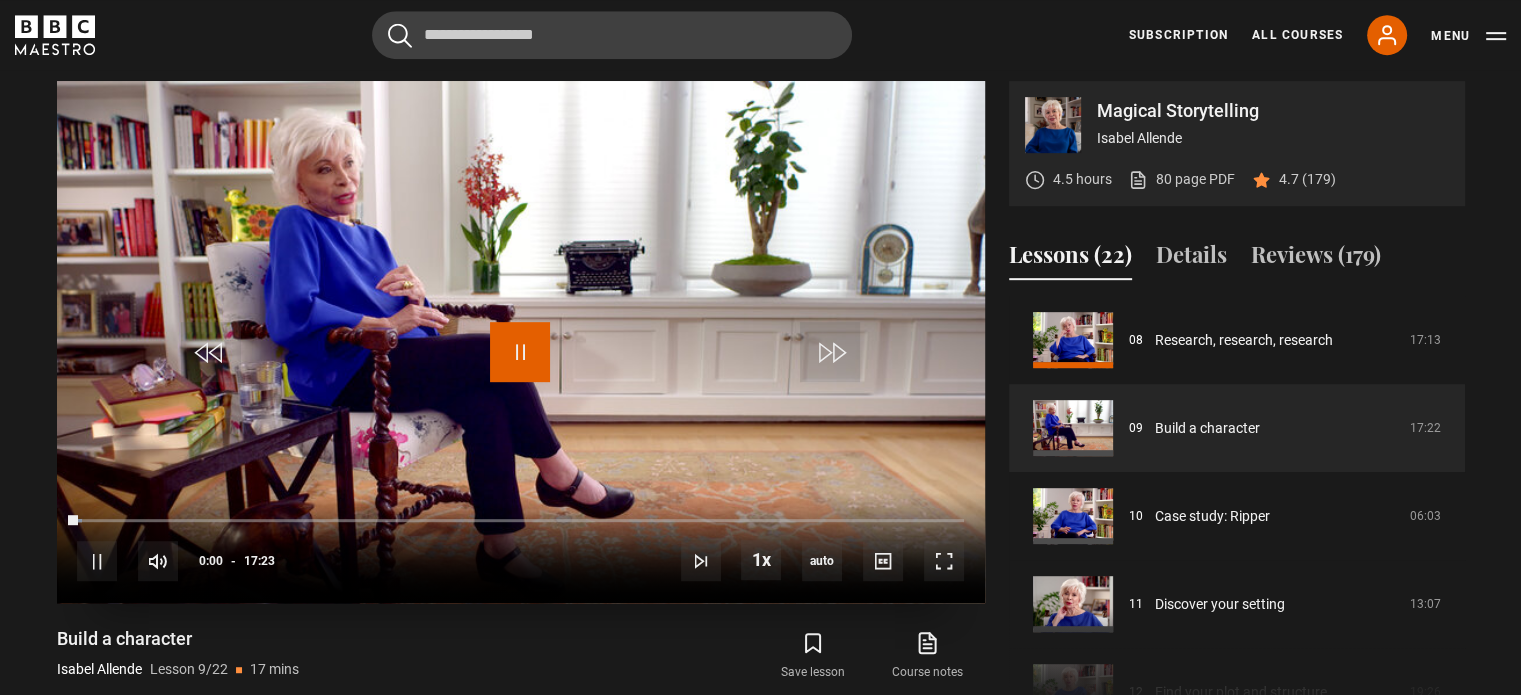 drag, startPoint x: 1434, startPoint y: 108, endPoint x: 518, endPoint y: 348, distance: 946.9192 